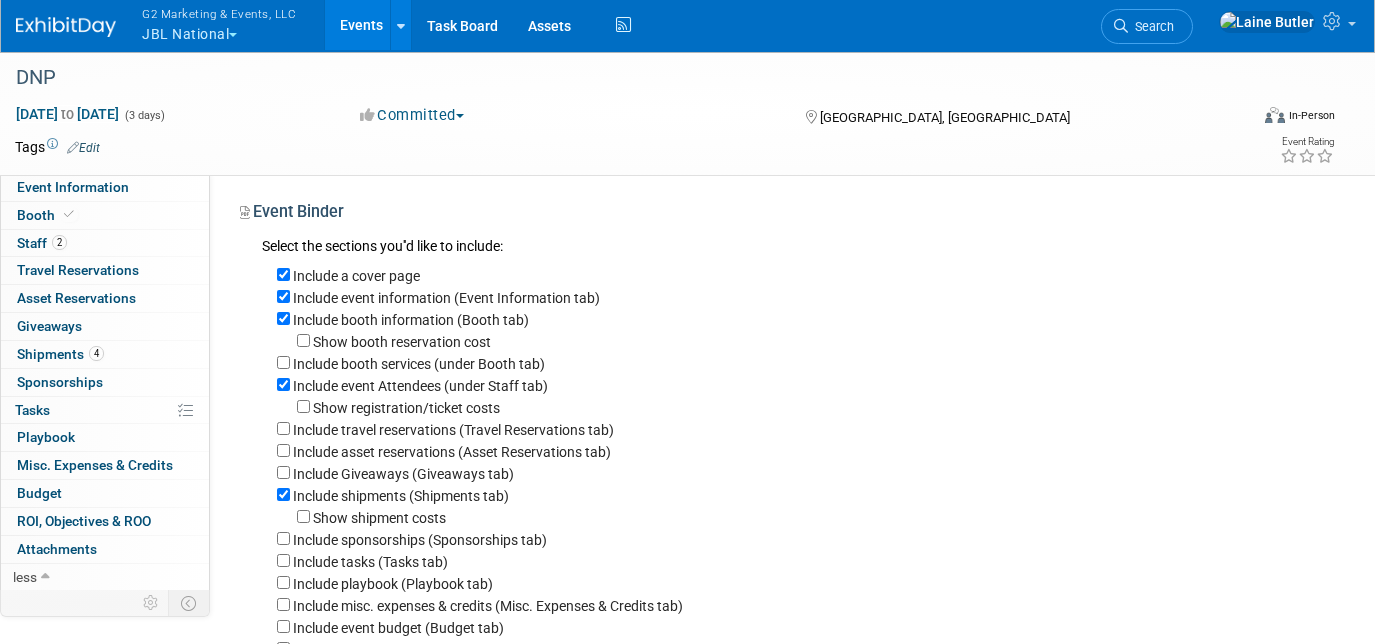 scroll, scrollTop: 342, scrollLeft: 0, axis: vertical 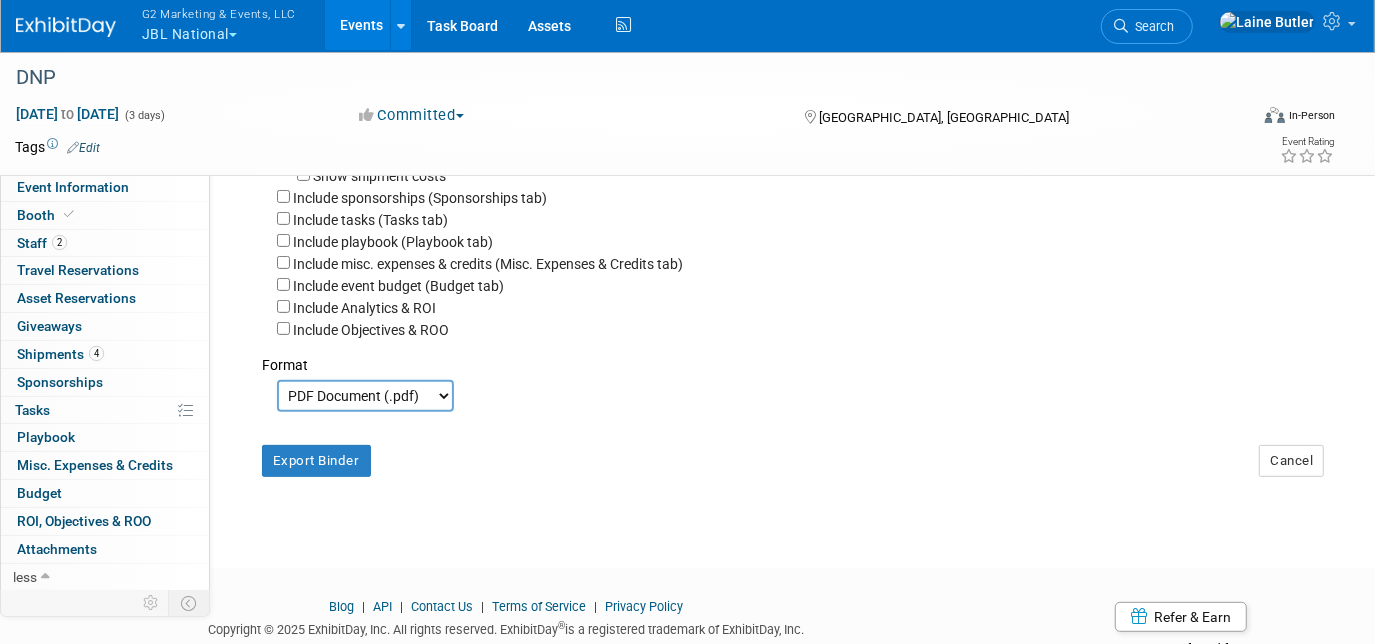 click on "G2 Marketing & Events, LLC
JBL National" at bounding box center [230, 26] 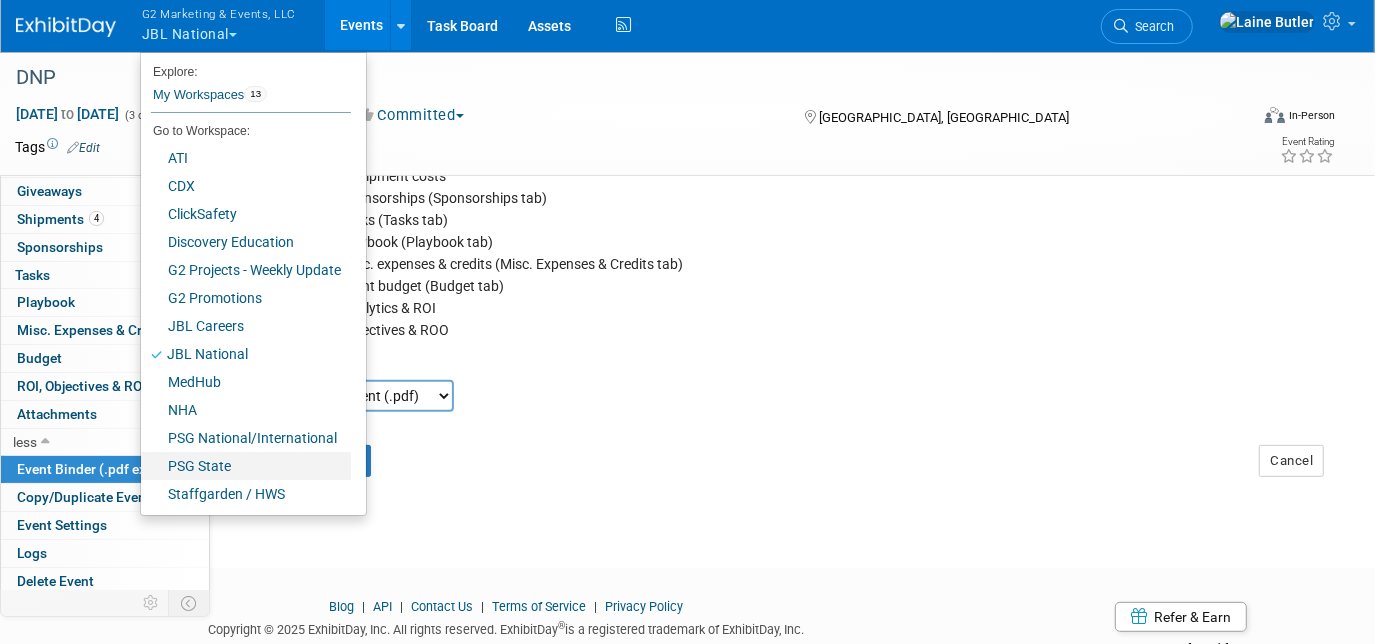 click on "PSG State" at bounding box center [246, 466] 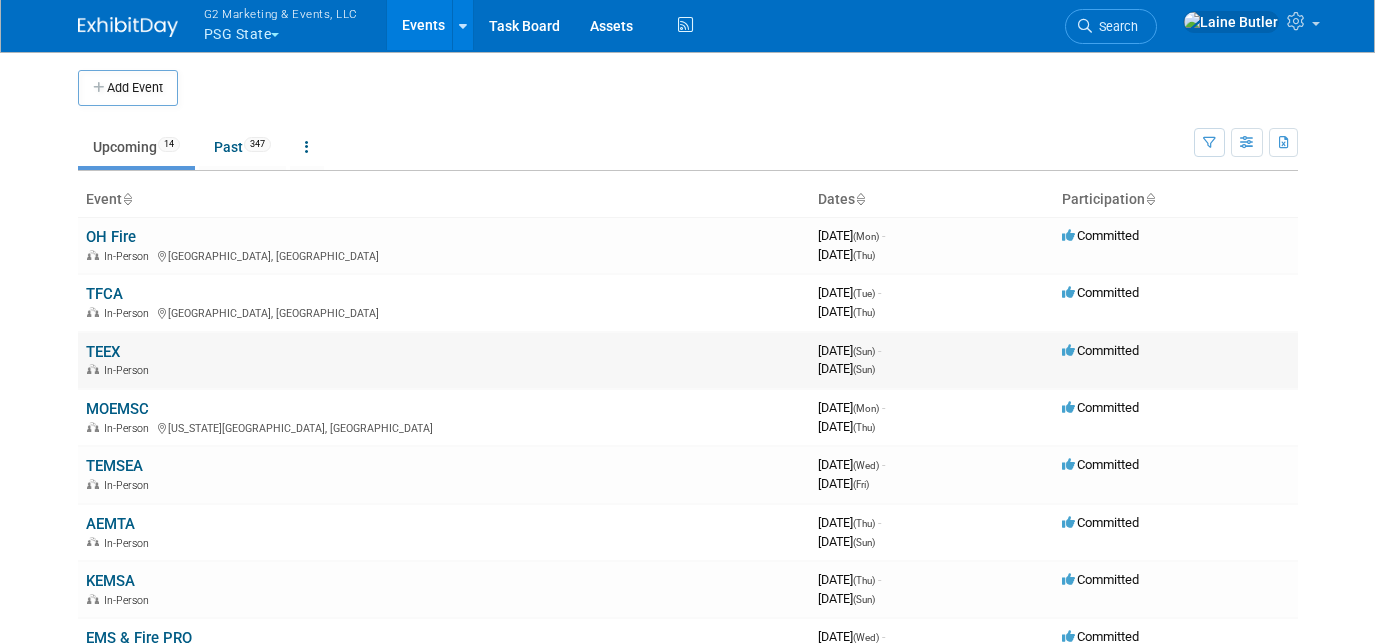 scroll, scrollTop: 0, scrollLeft: 0, axis: both 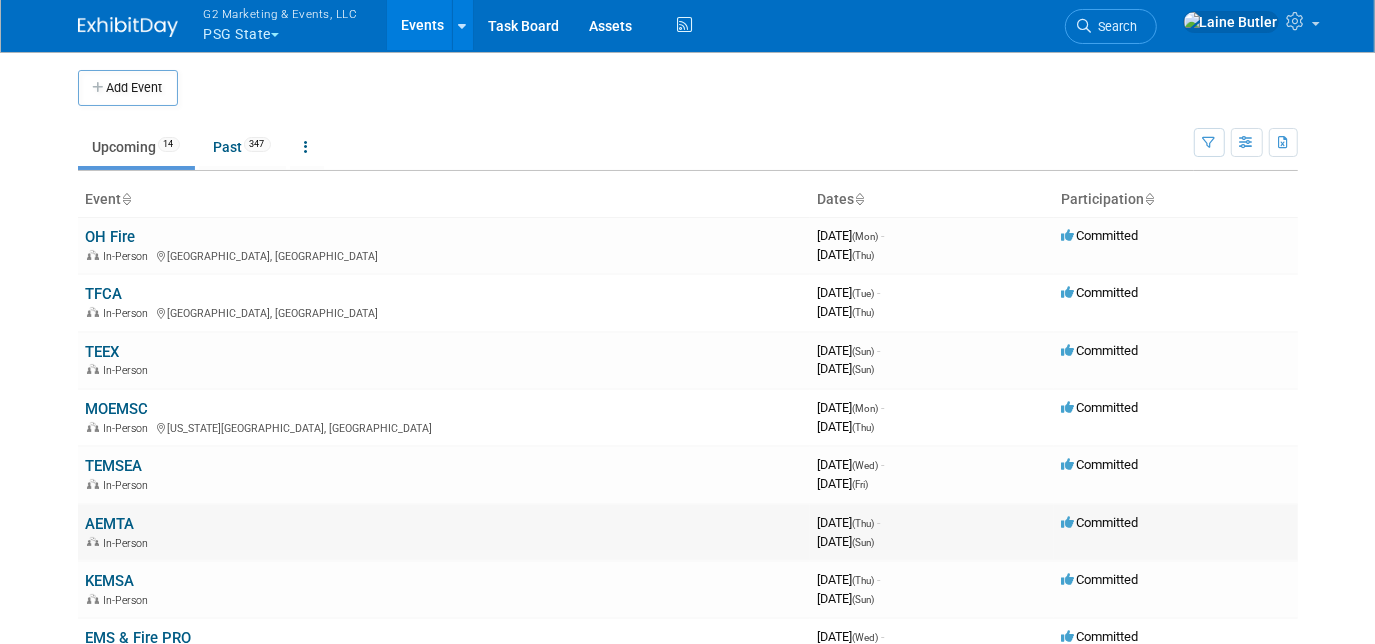 click on "AEMTA
In-Person" at bounding box center (444, 532) 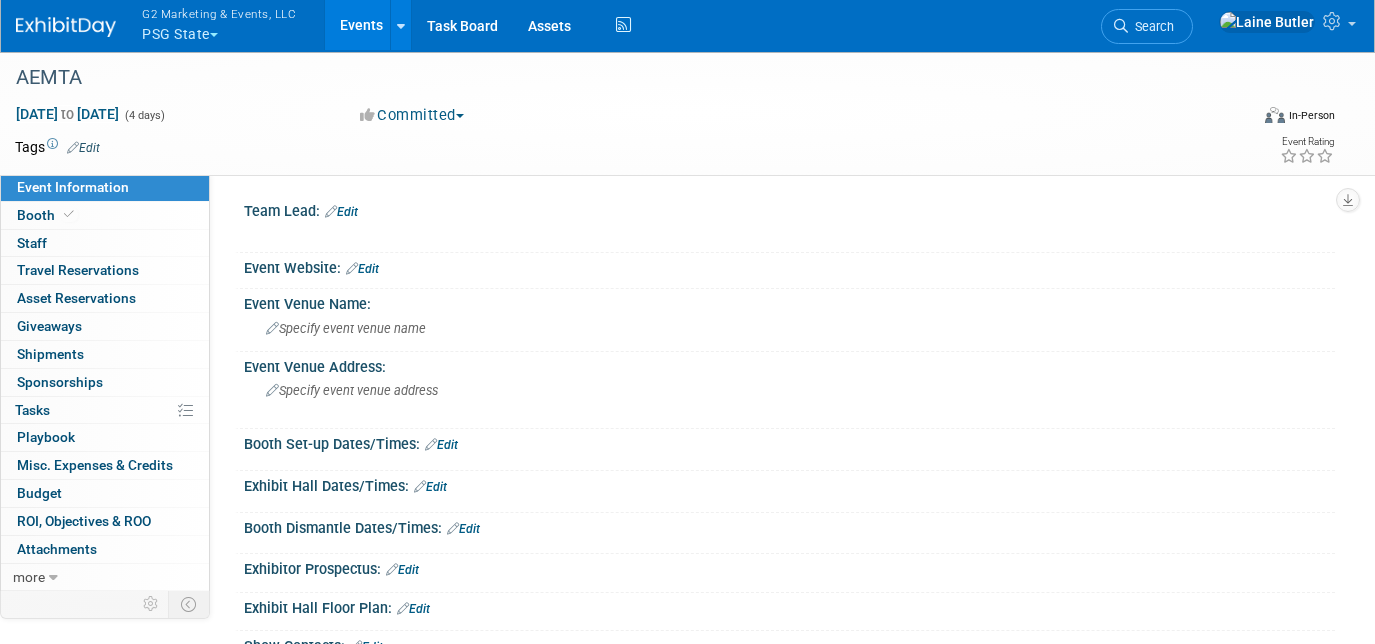 scroll, scrollTop: 0, scrollLeft: 0, axis: both 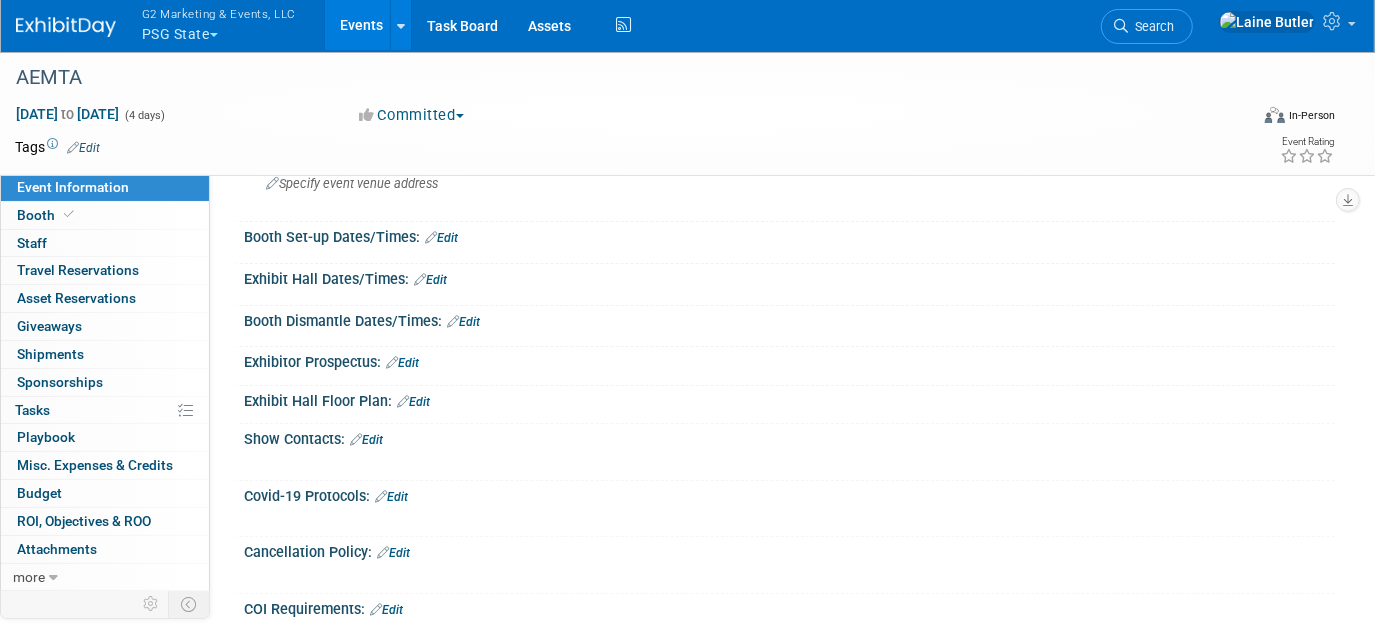click on "Edit" at bounding box center (441, 238) 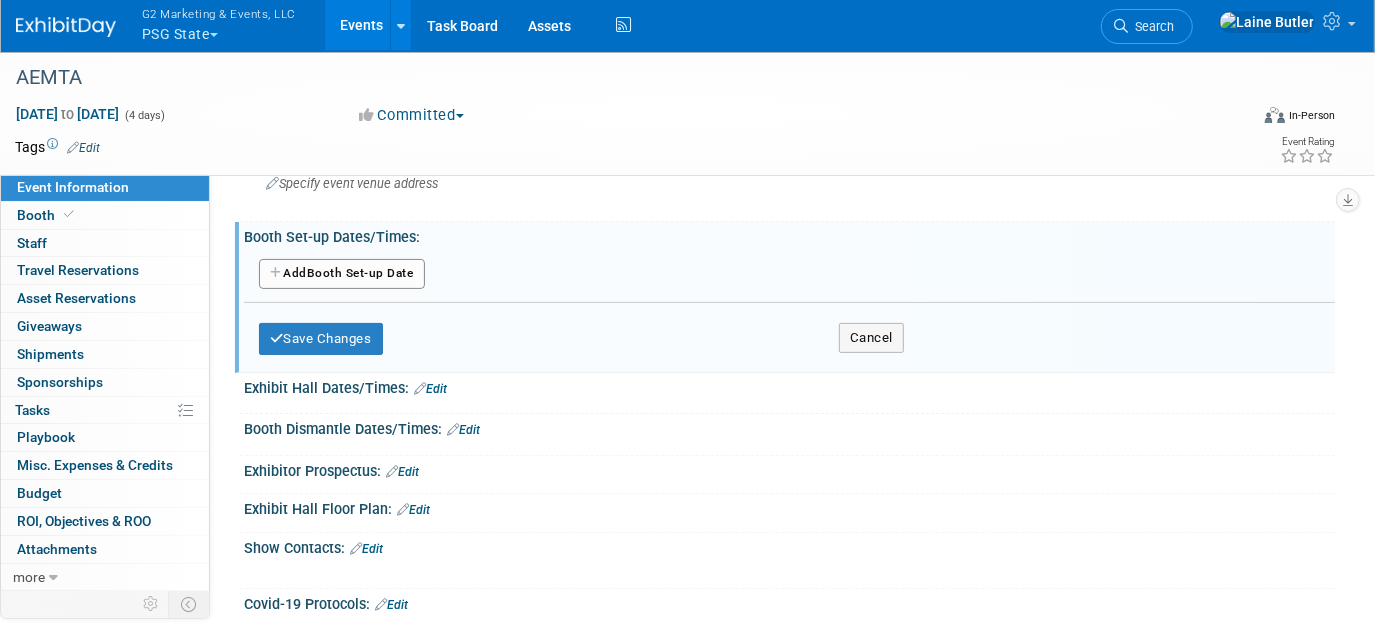 click on "Add  Another  Booth Set-up Date" at bounding box center (342, 274) 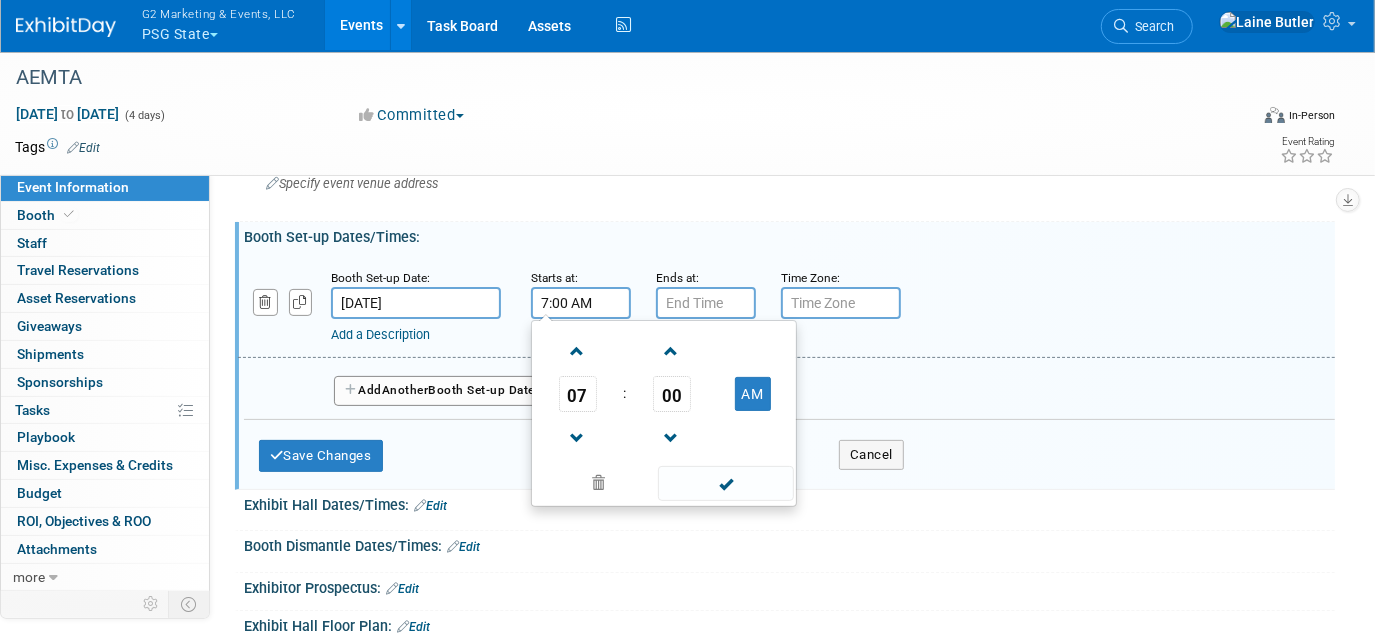 click on "7:00 AM" at bounding box center (581, 303) 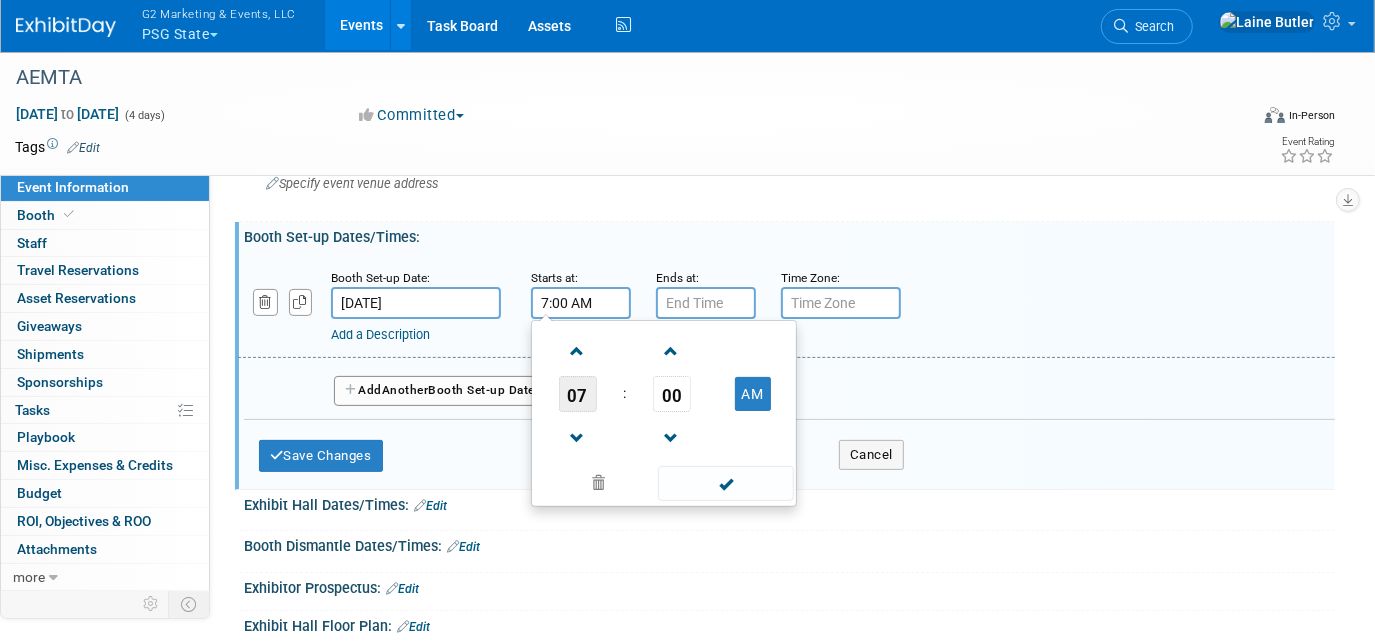 click on "07" at bounding box center [578, 394] 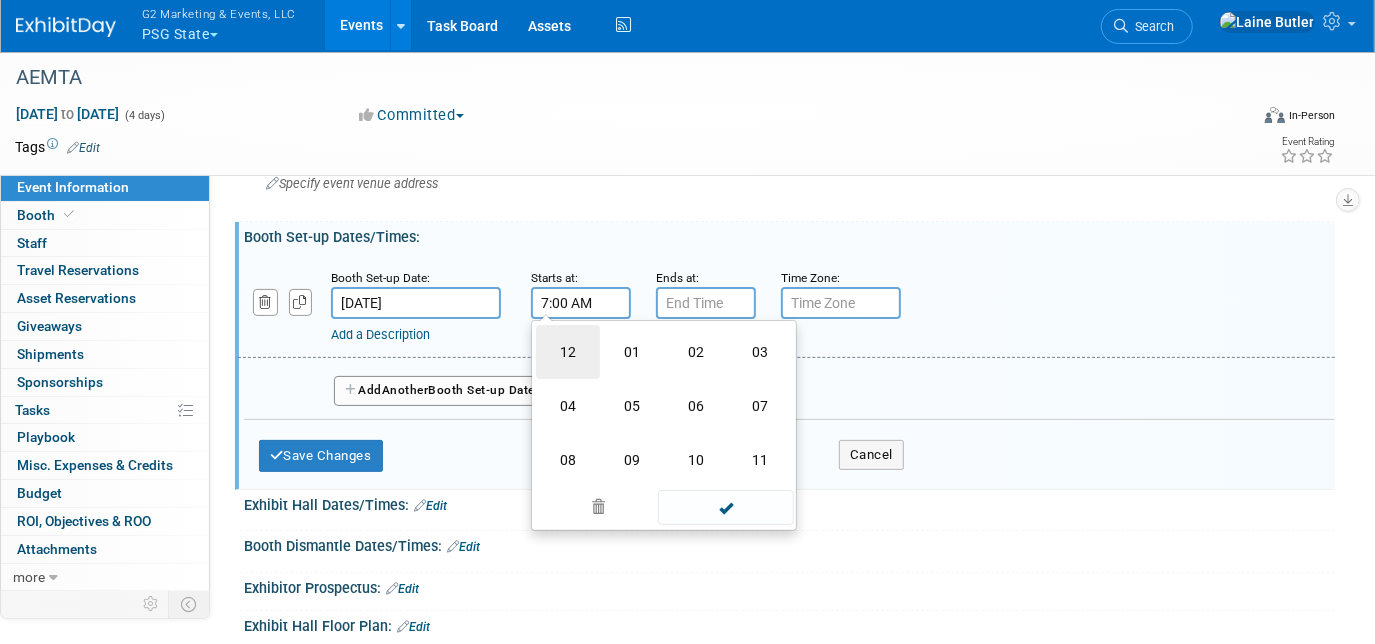 click on "12" at bounding box center [568, 352] 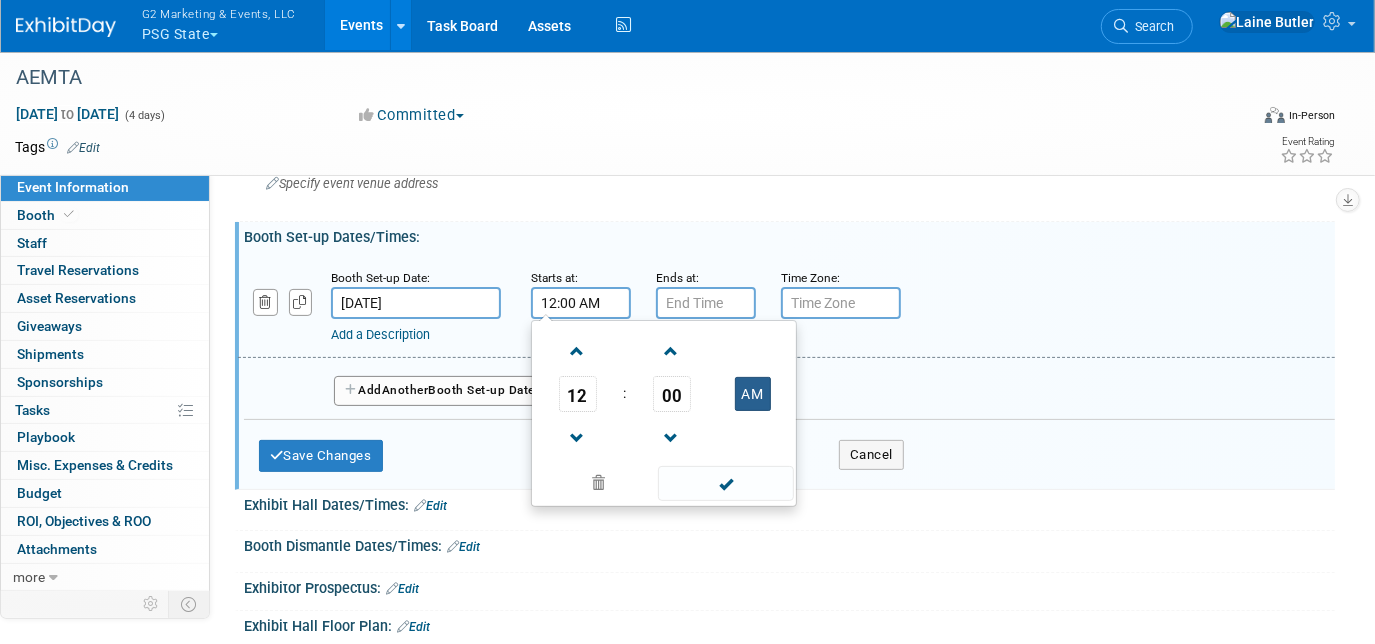 click on "AM" at bounding box center (753, 394) 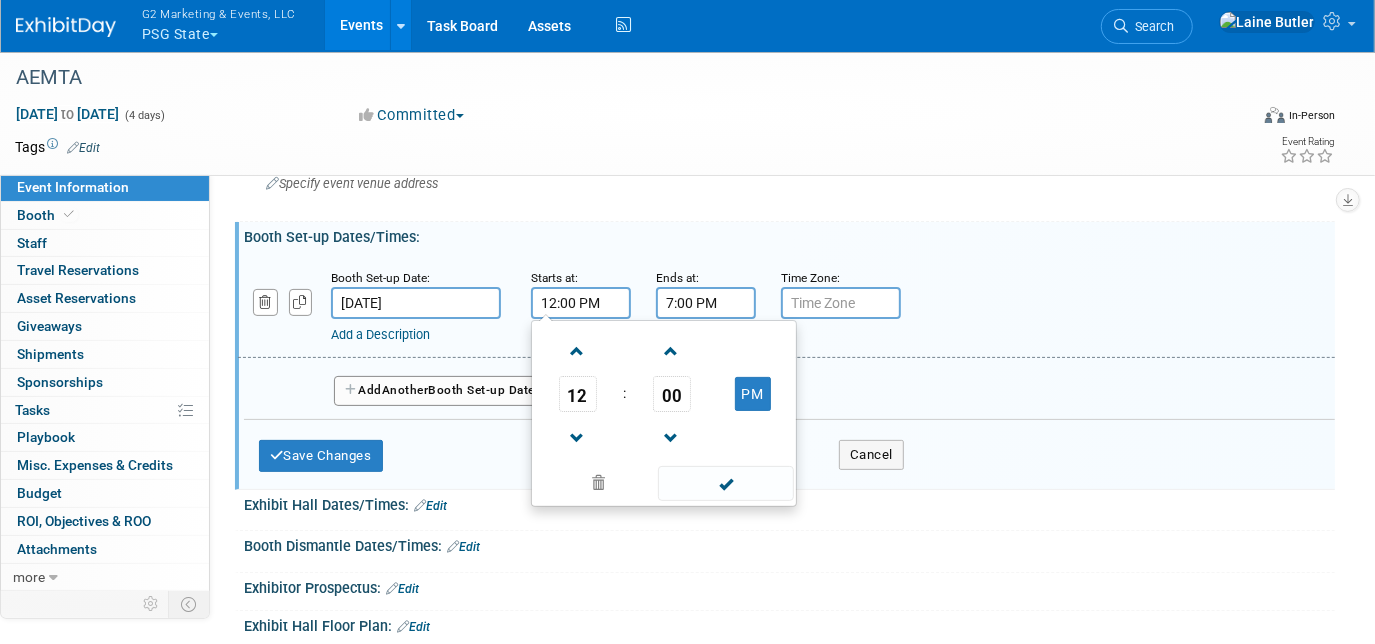 click on "7:00 PM" at bounding box center [706, 303] 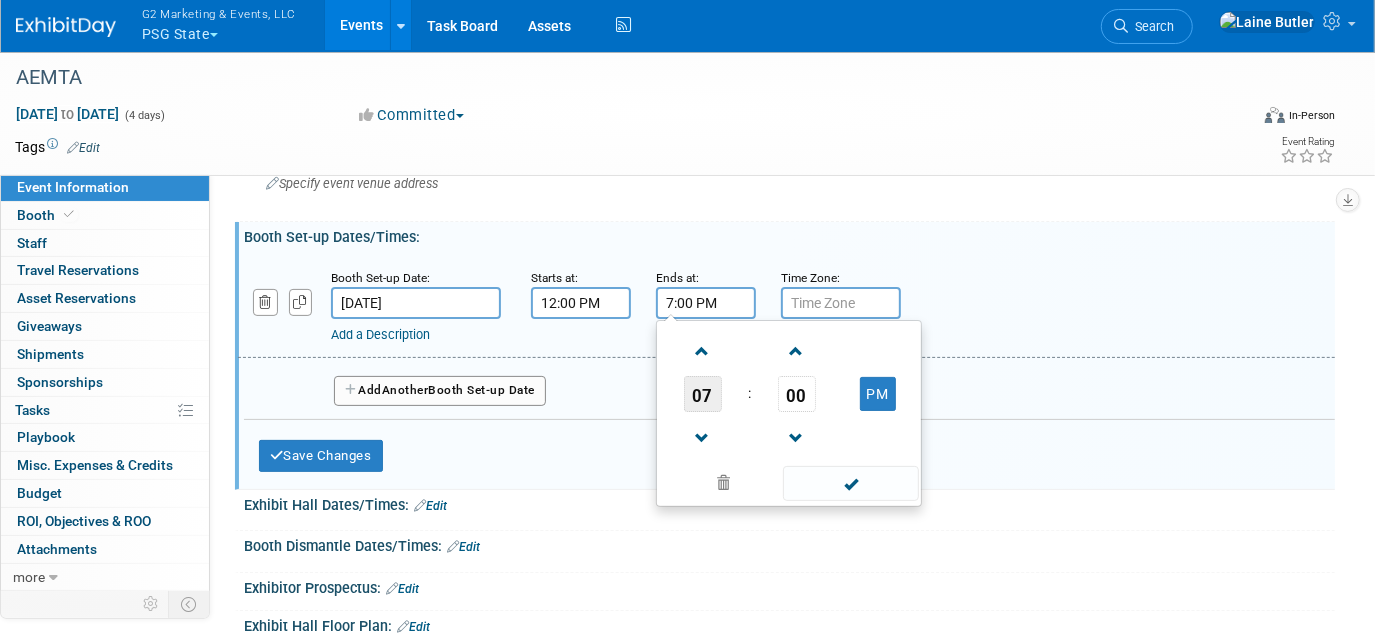 click on "07" at bounding box center [703, 394] 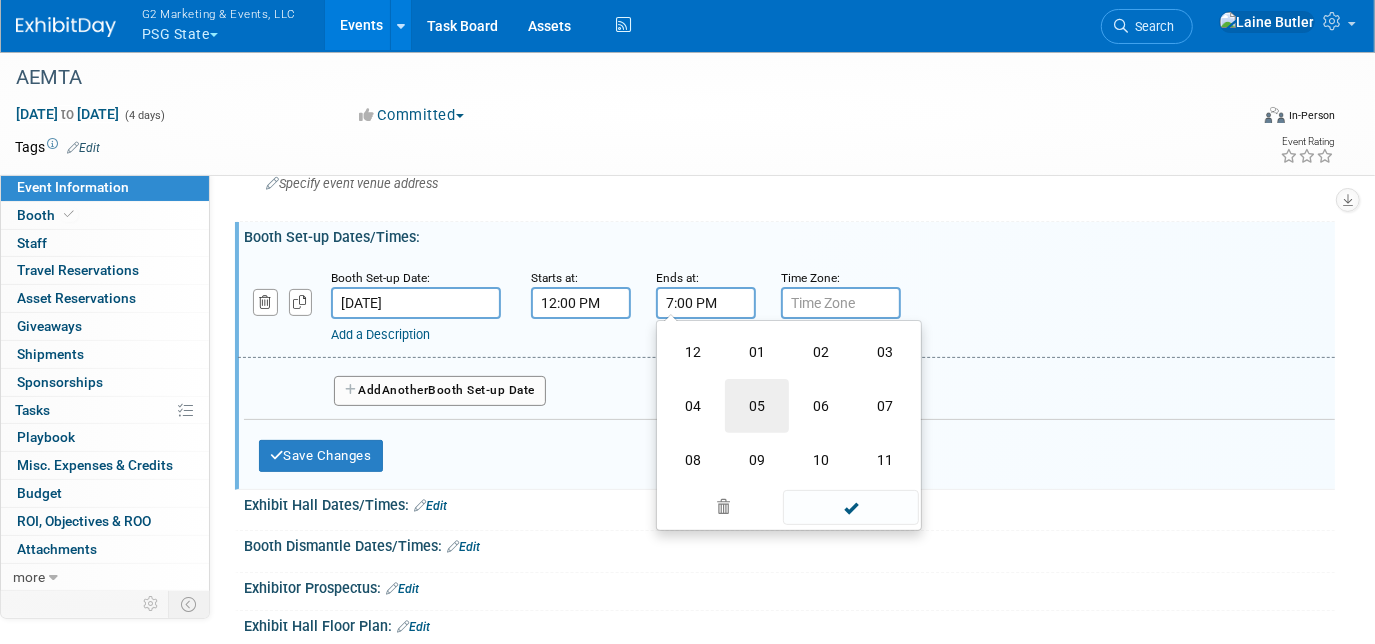 click on "05" at bounding box center (757, 406) 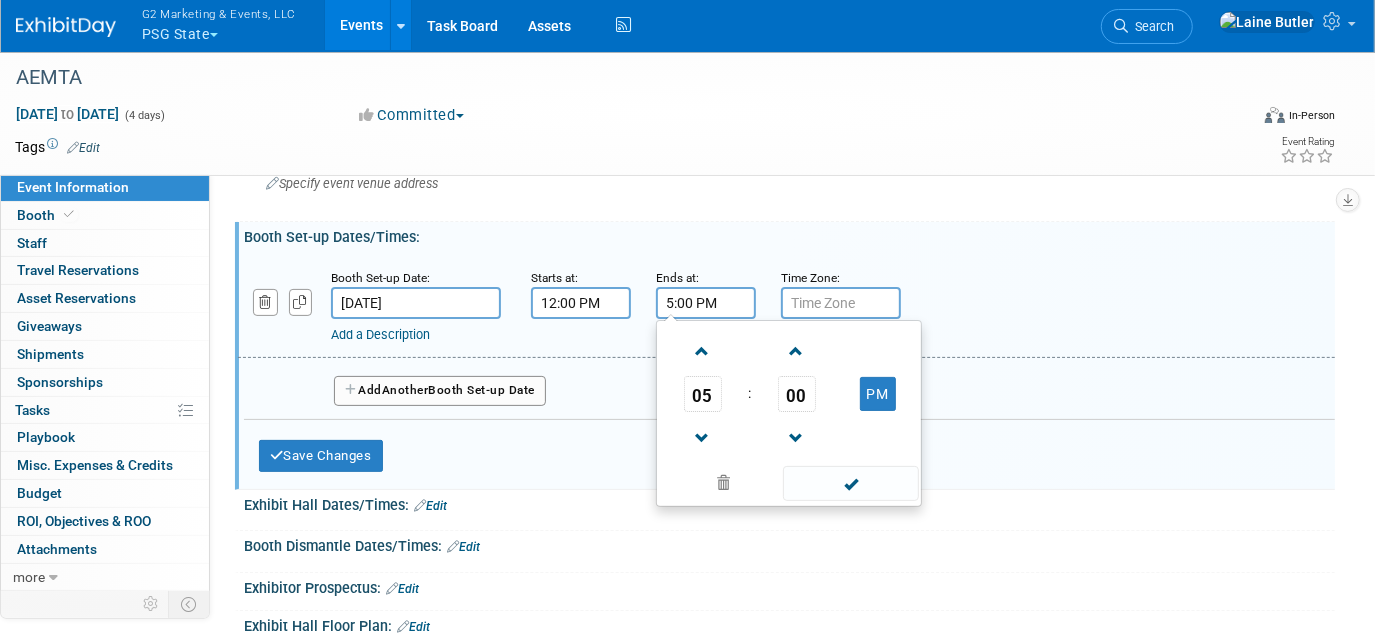 click at bounding box center (796, 437) 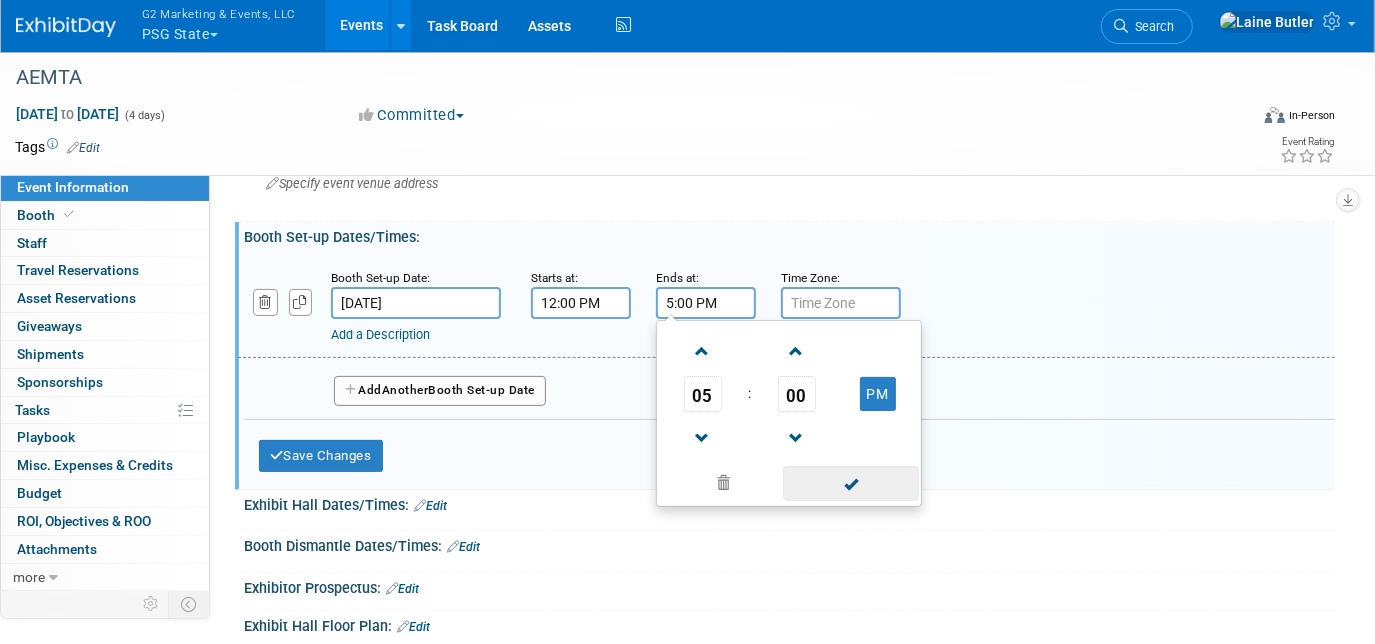 click at bounding box center (850, 483) 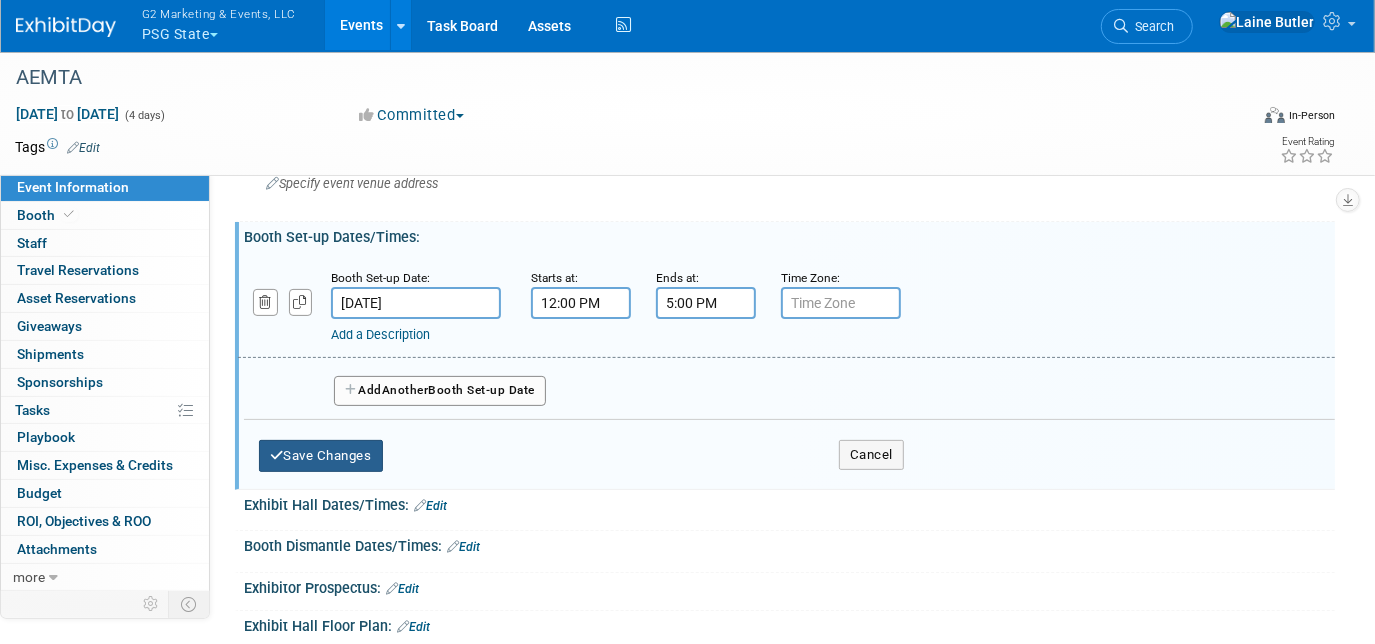 click on "Save Changes" at bounding box center [321, 456] 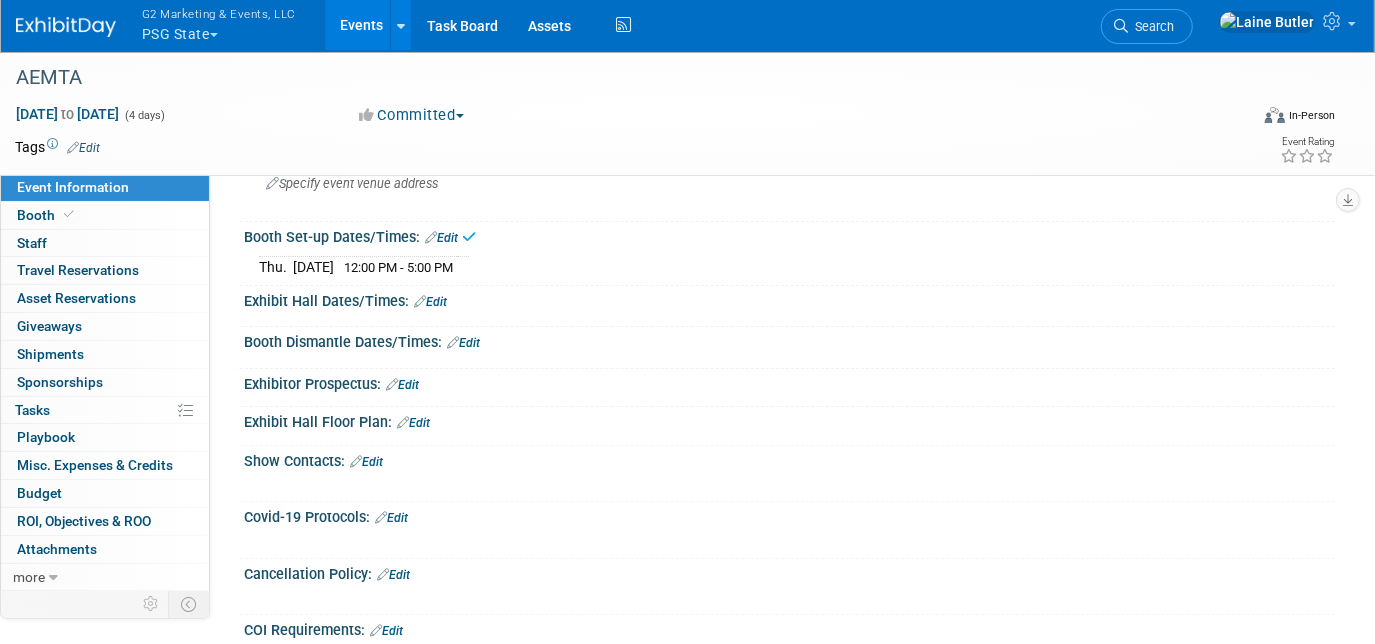 click on "Edit" at bounding box center (430, 302) 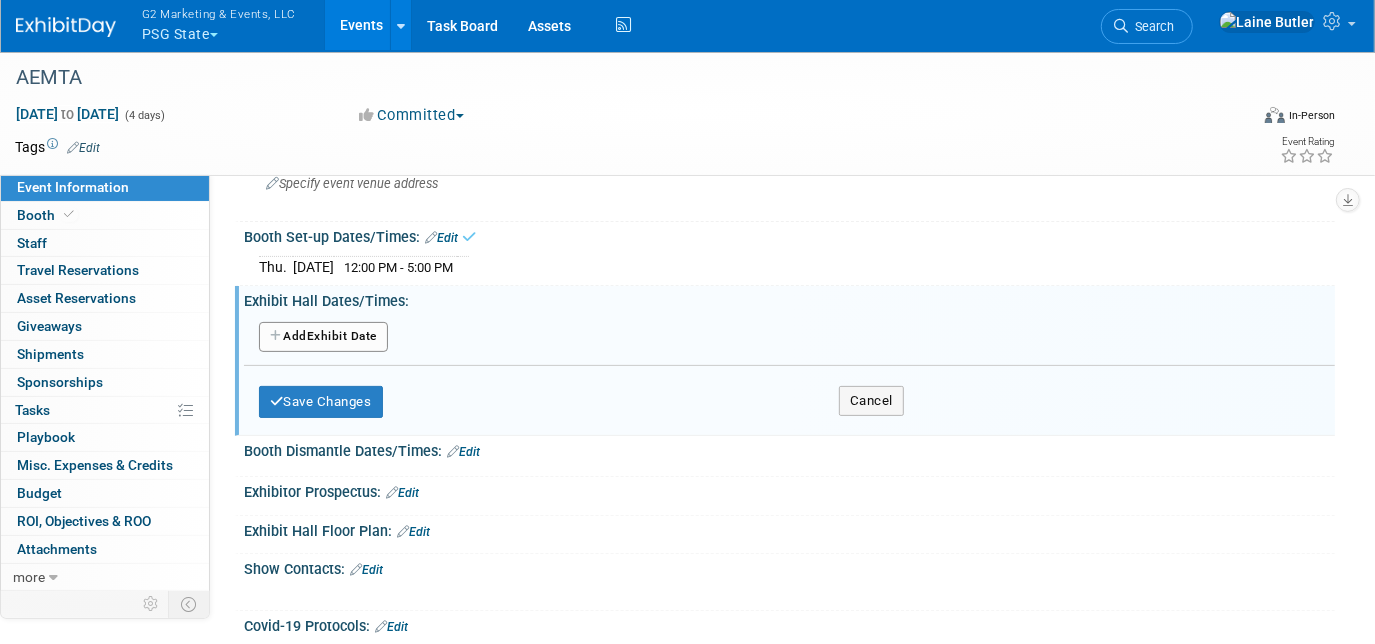 click on "Add  Another  Exhibit Date" at bounding box center (323, 337) 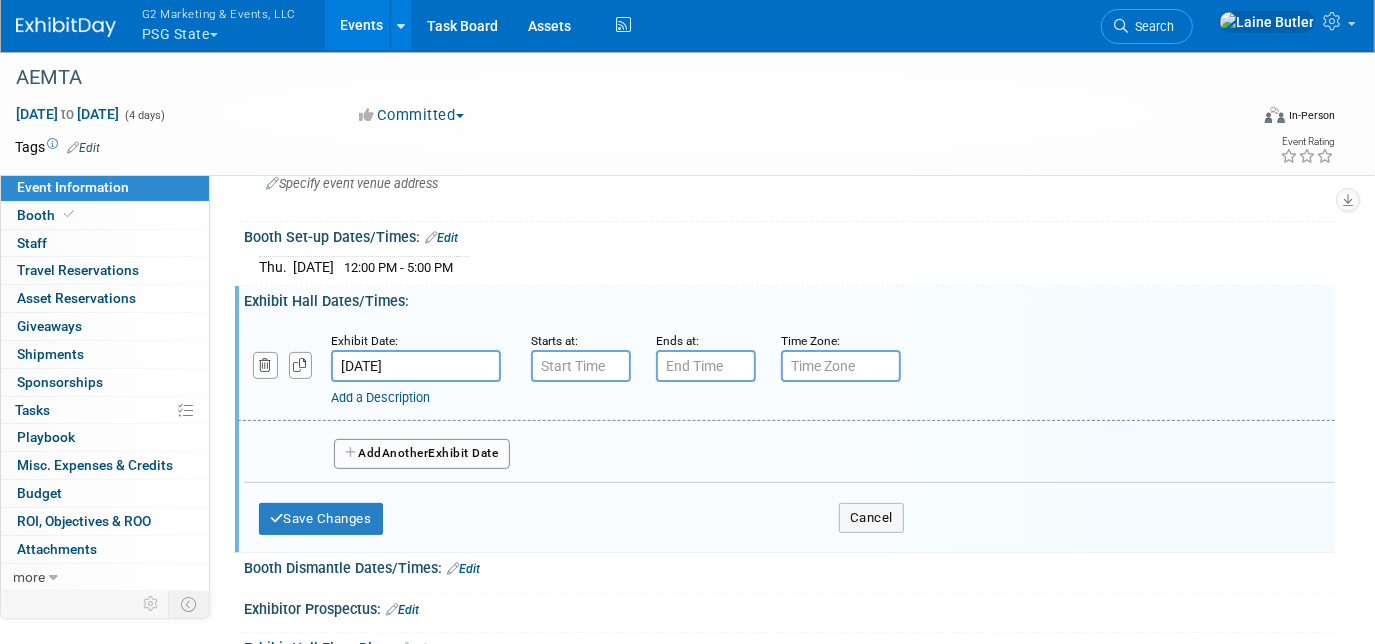 click on "Jul 31, 2025" at bounding box center [416, 366] 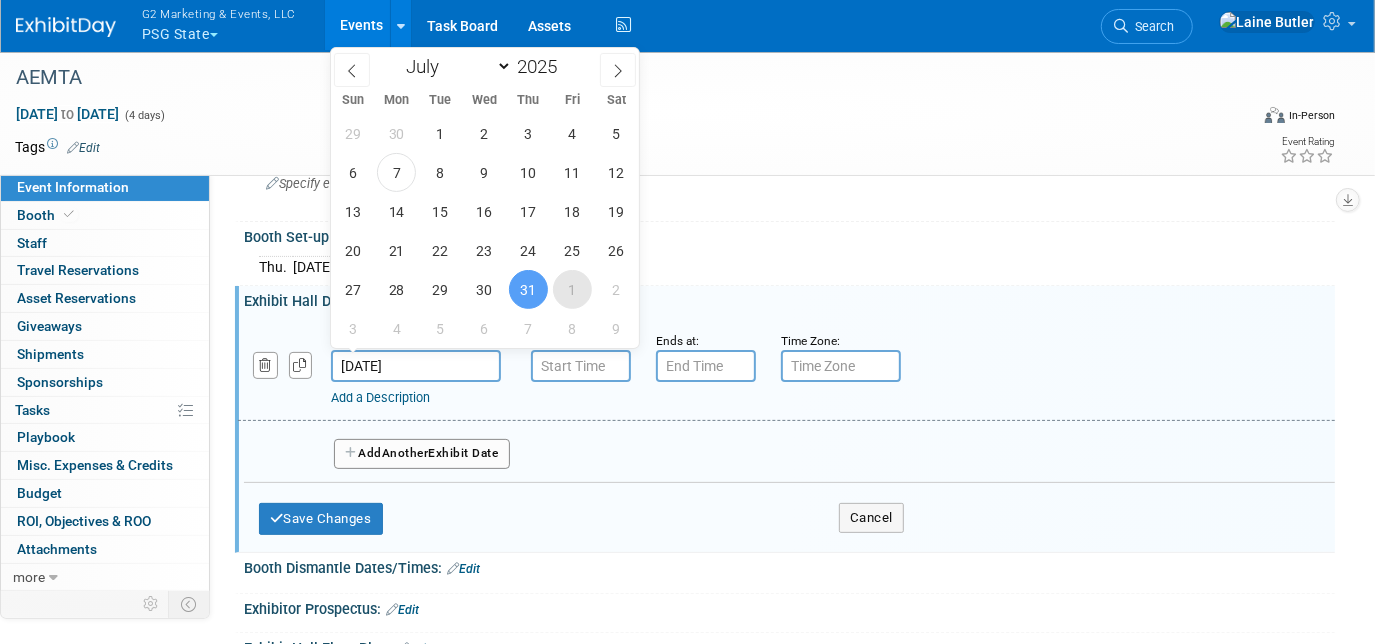 click on "1" at bounding box center (572, 289) 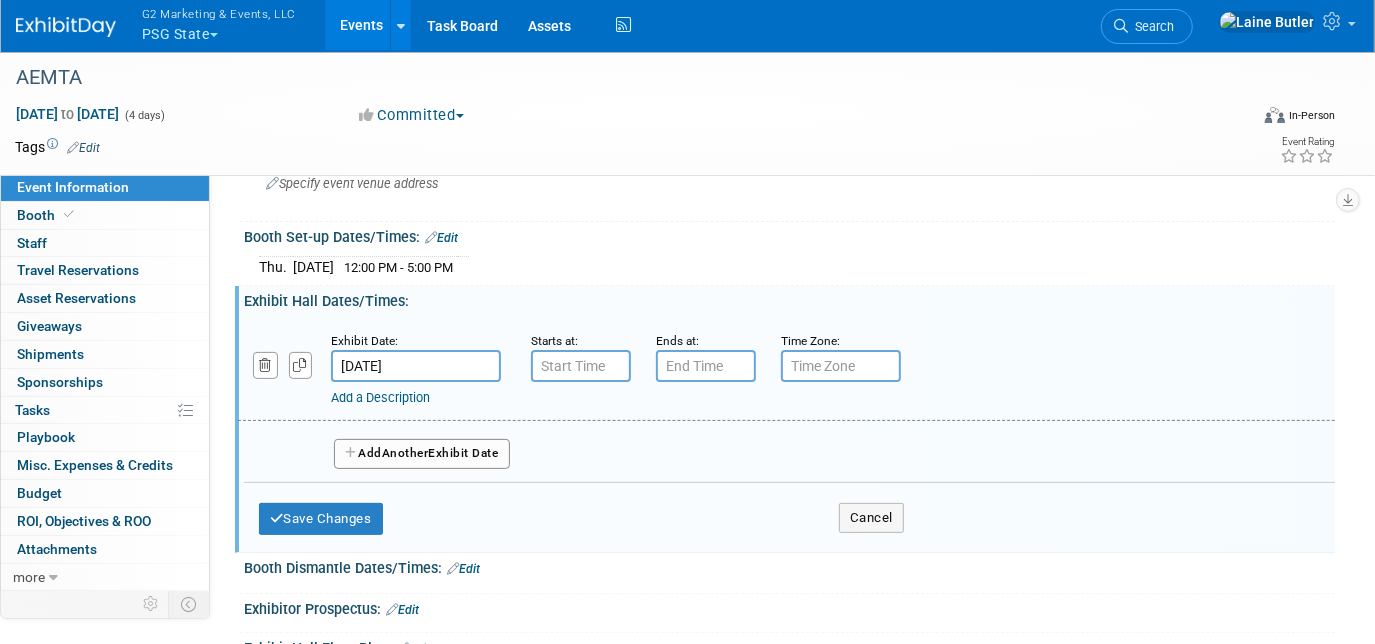 click on "Add a Description" at bounding box center [739, 398] 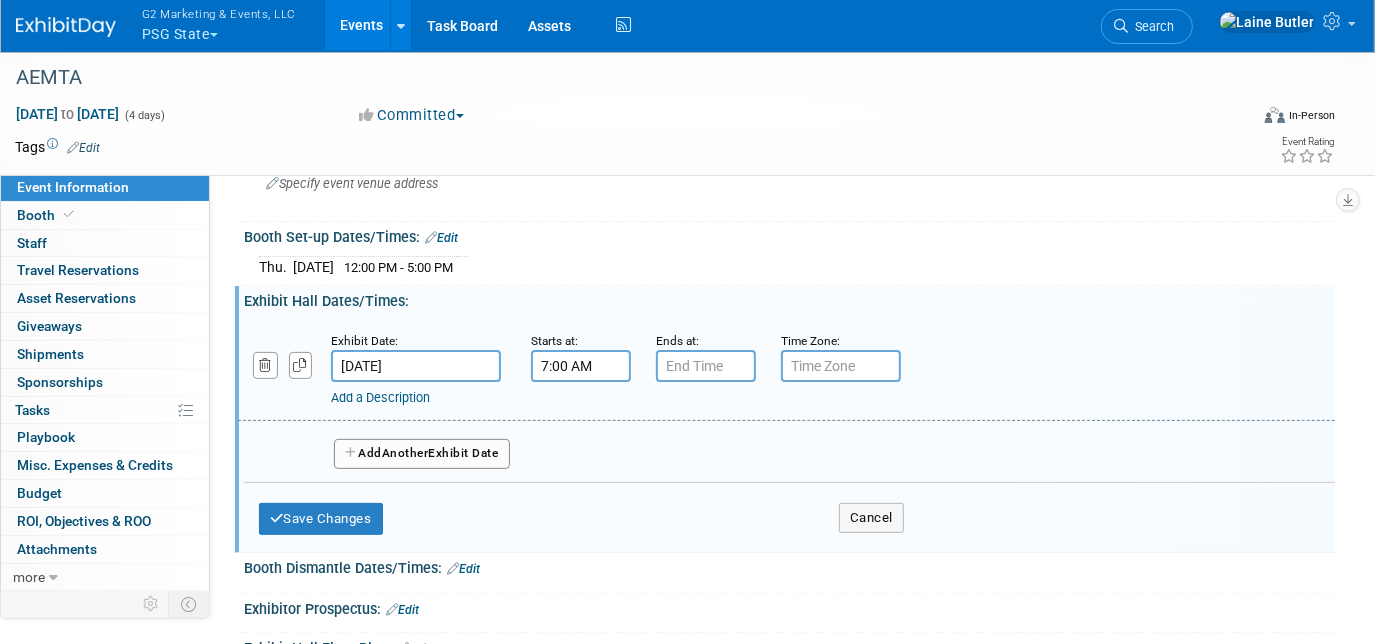 click on "7:00 AM" at bounding box center [581, 366] 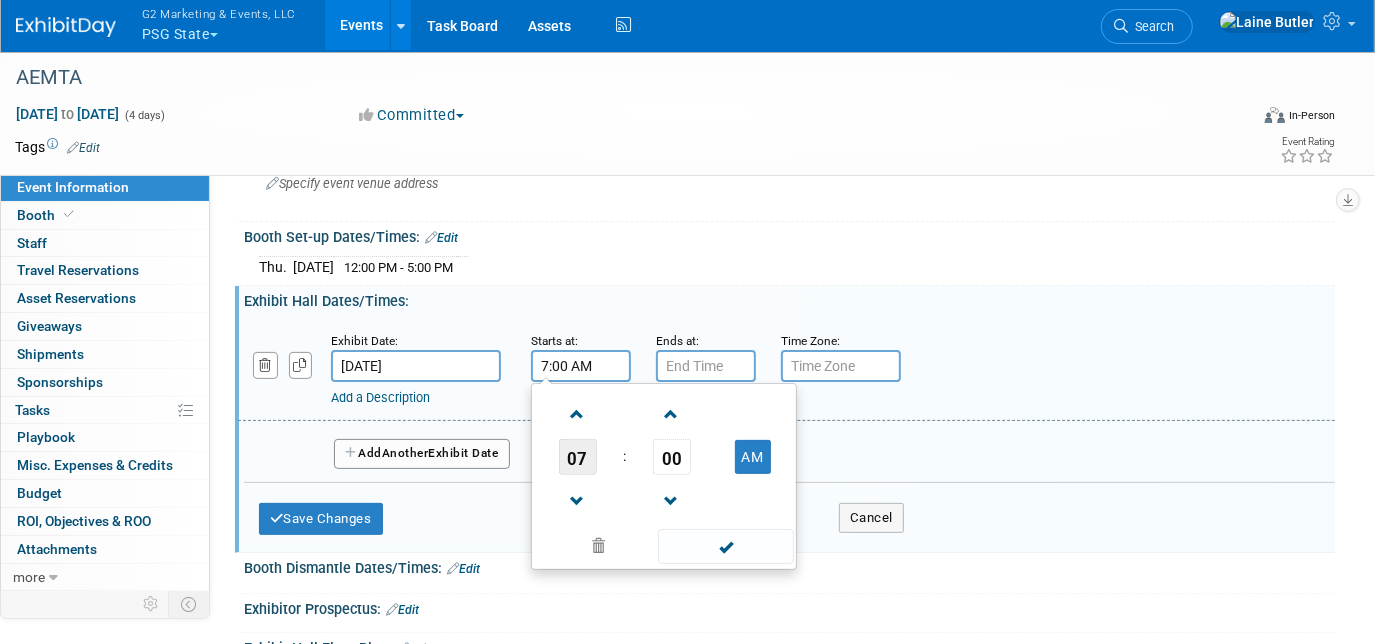 click on "07" at bounding box center [578, 457] 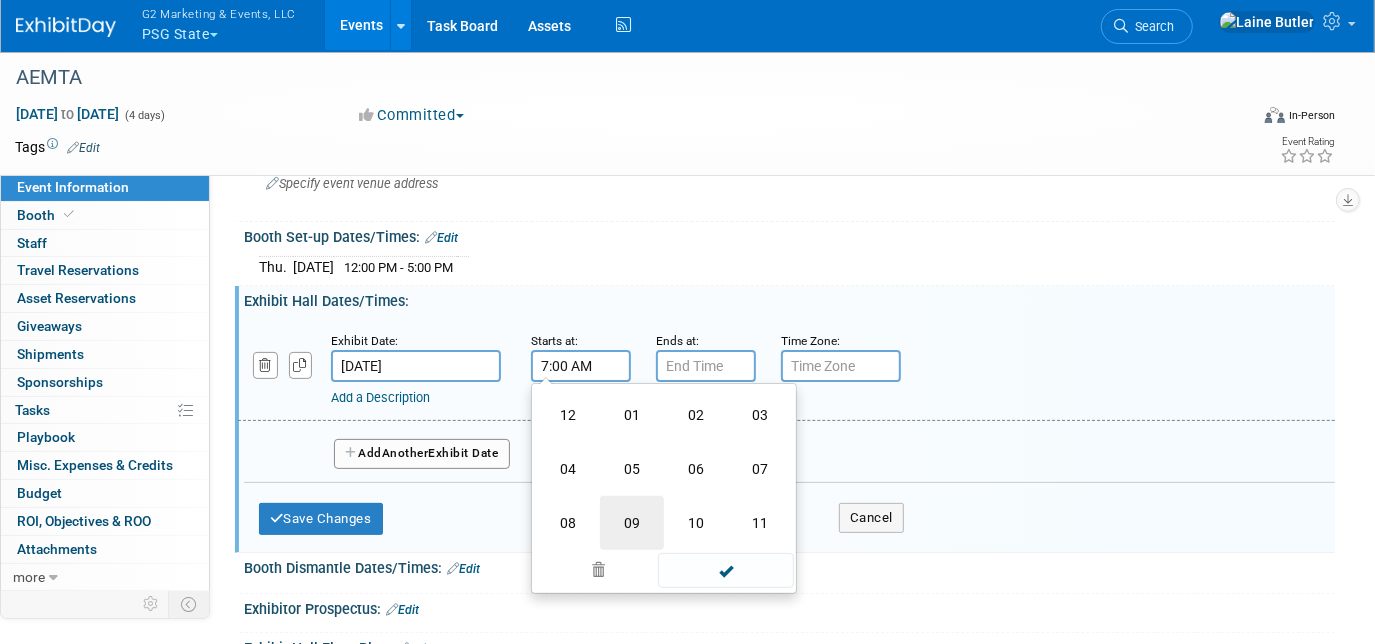 click on "09" at bounding box center (632, 523) 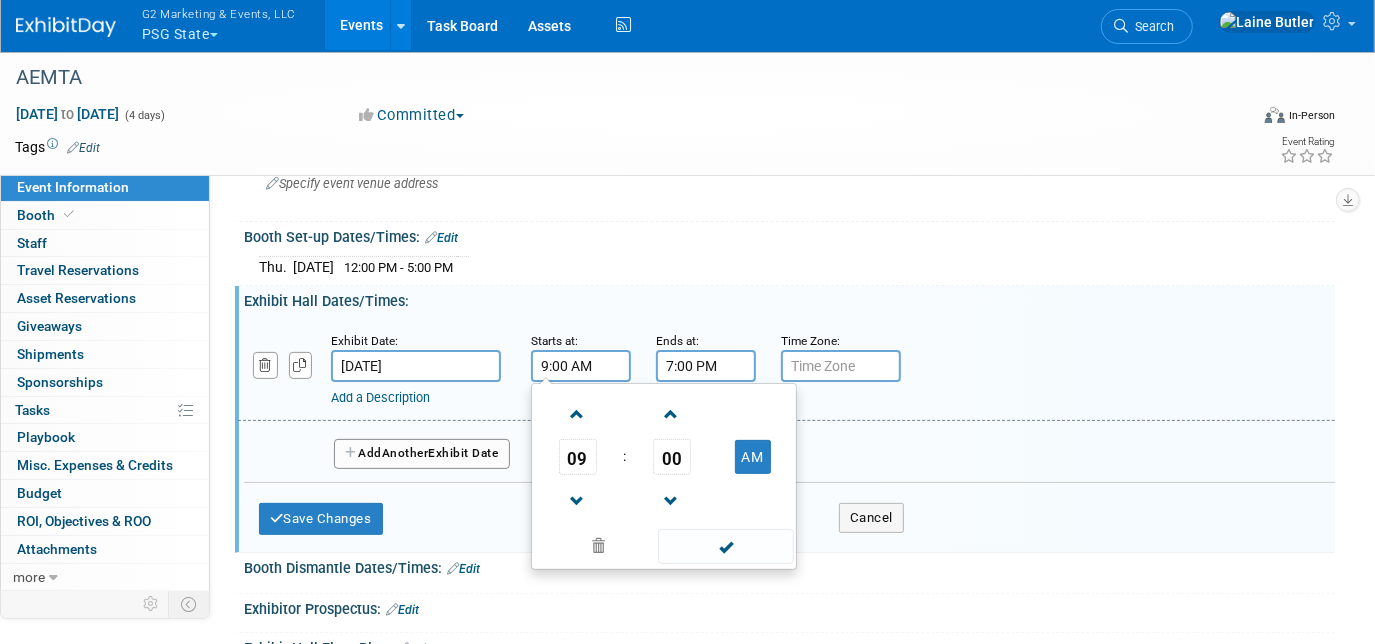 click on "7:00 PM" at bounding box center (706, 366) 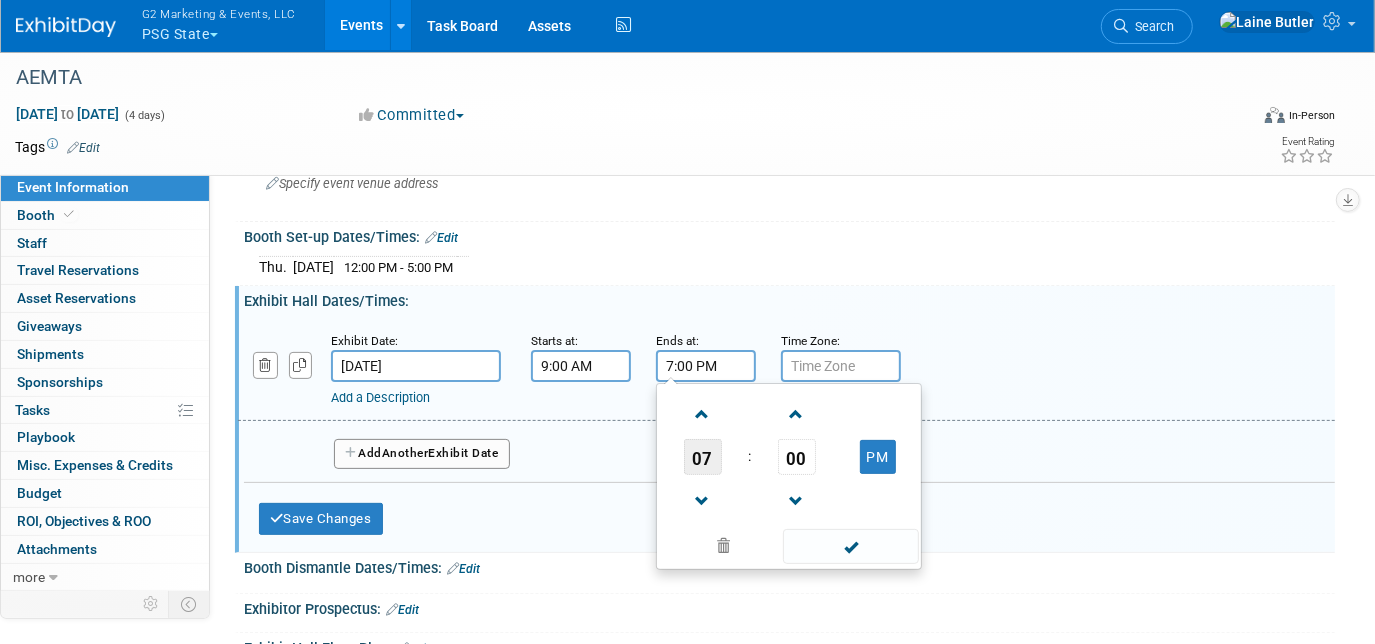click on "07" at bounding box center [703, 457] 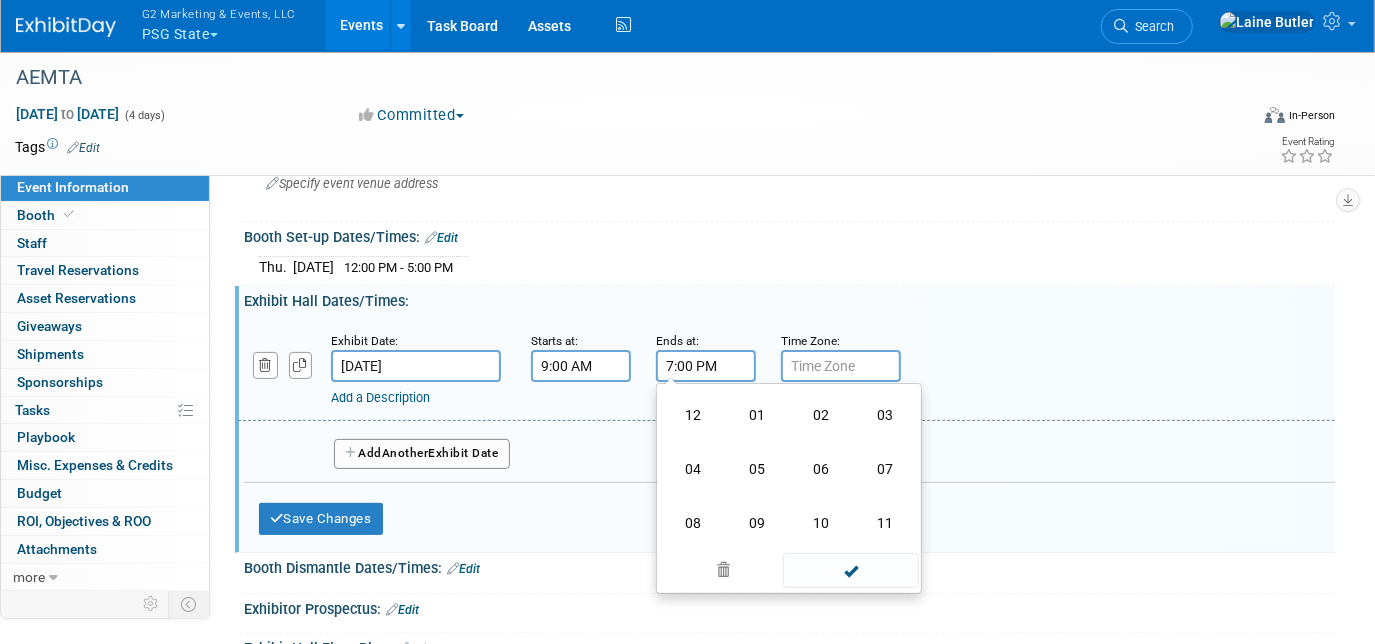 click on "04" at bounding box center [693, 469] 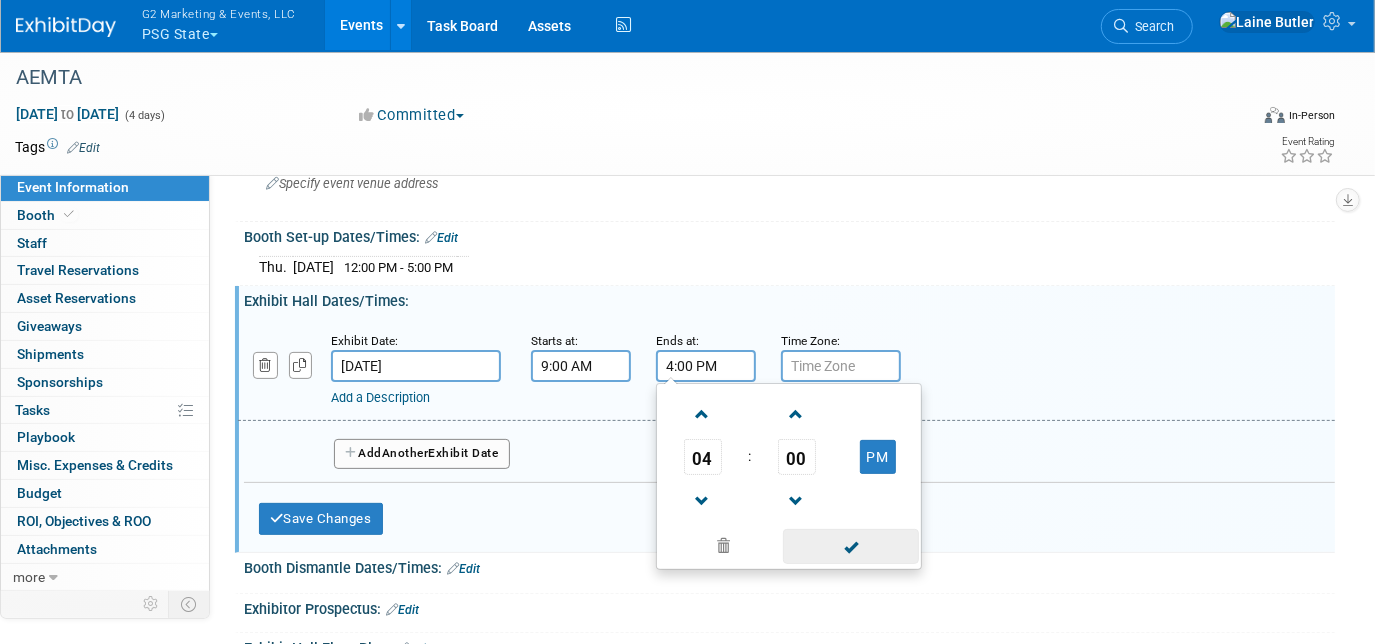 click at bounding box center (850, 546) 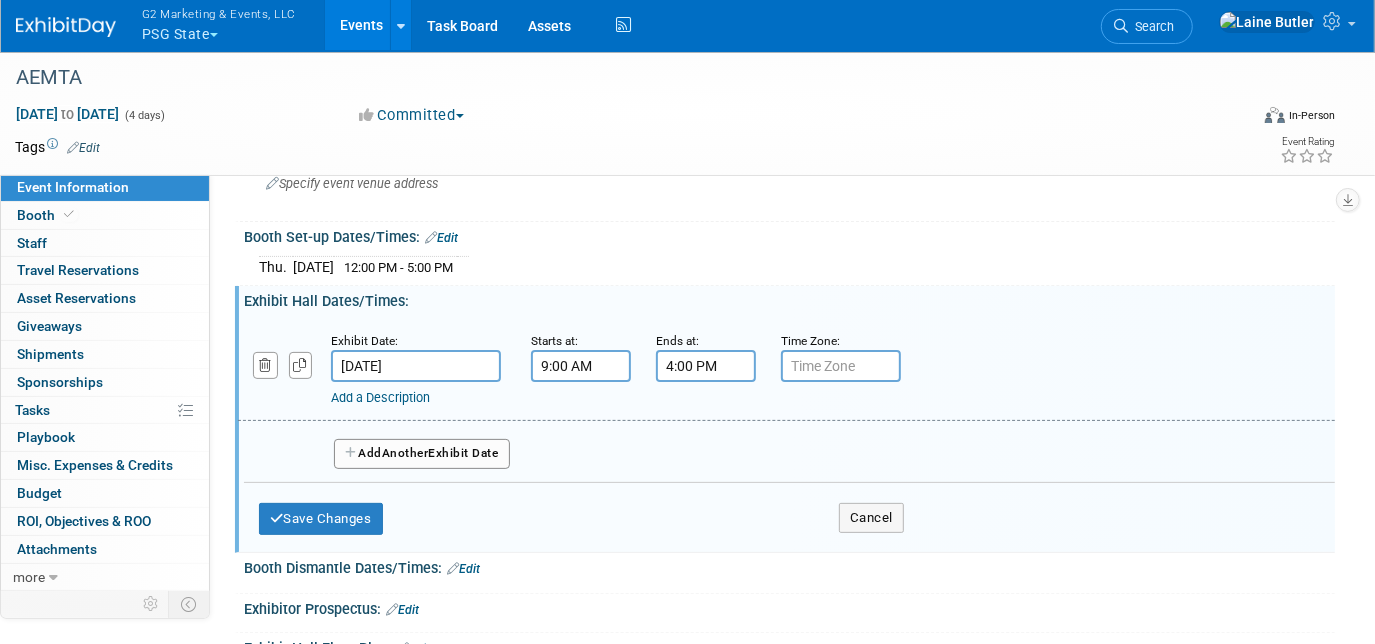 click on "Add  Another  Exhibit Date" at bounding box center [422, 454] 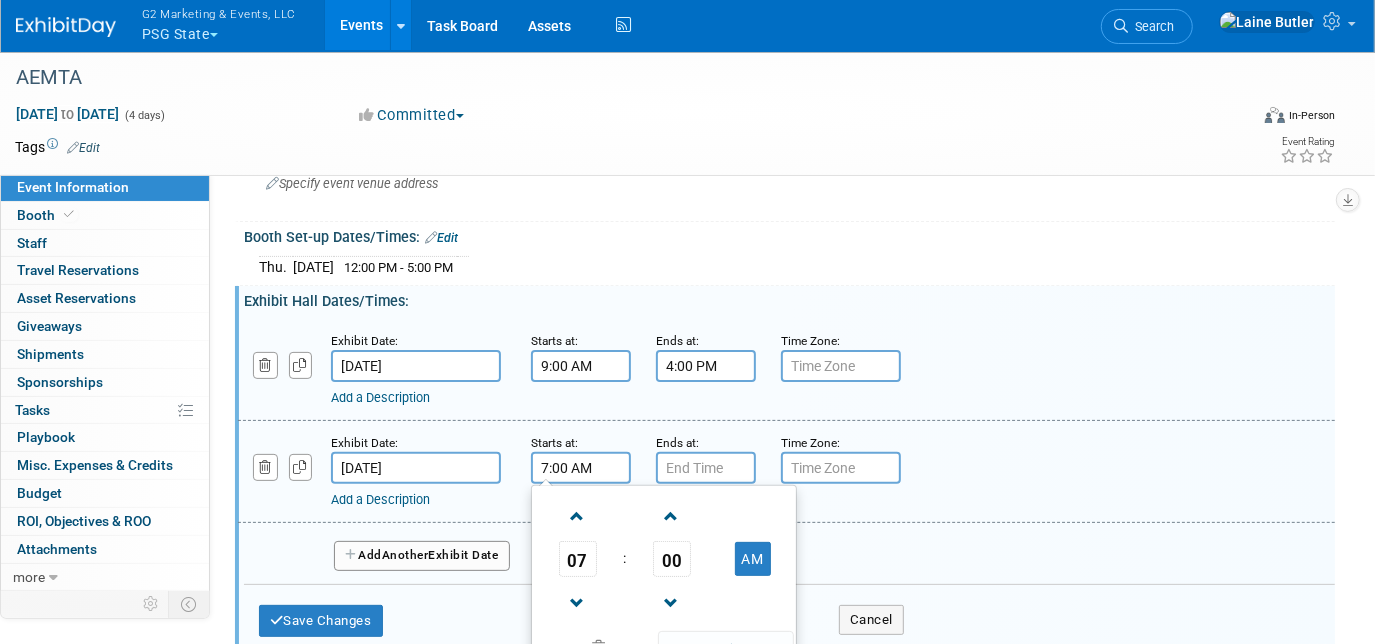 click on "7:00 AM" at bounding box center (581, 468) 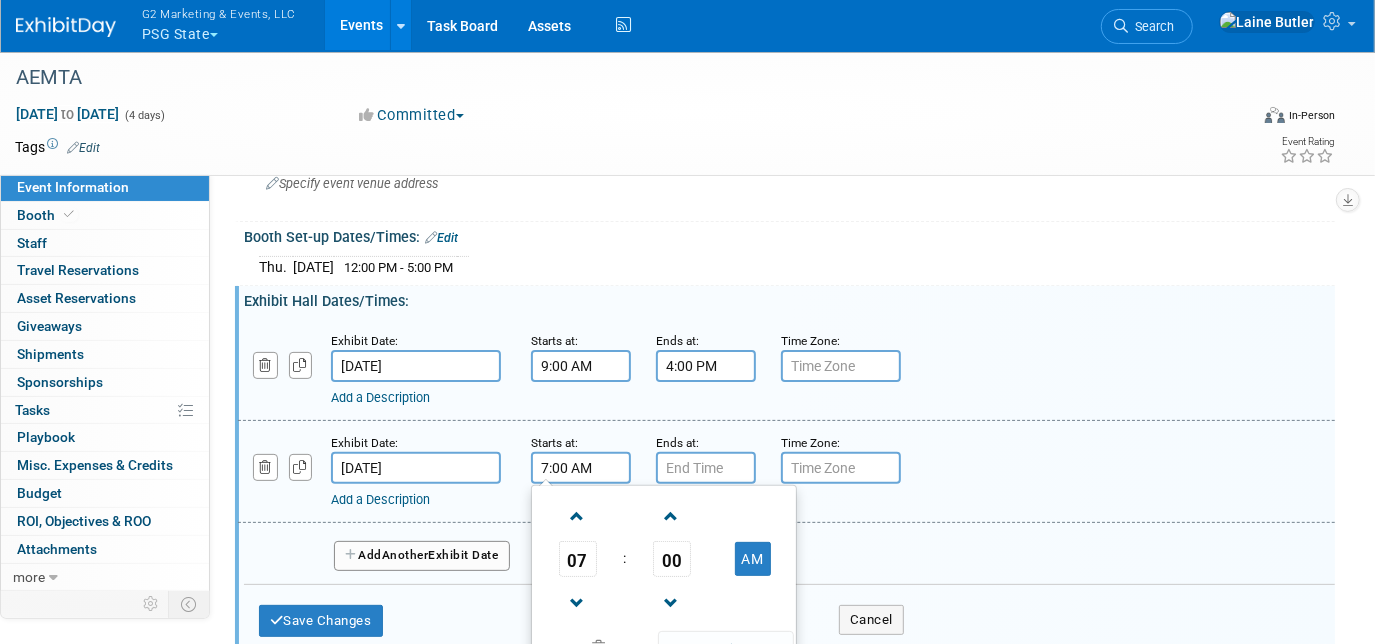 scroll, scrollTop: 403, scrollLeft: 0, axis: vertical 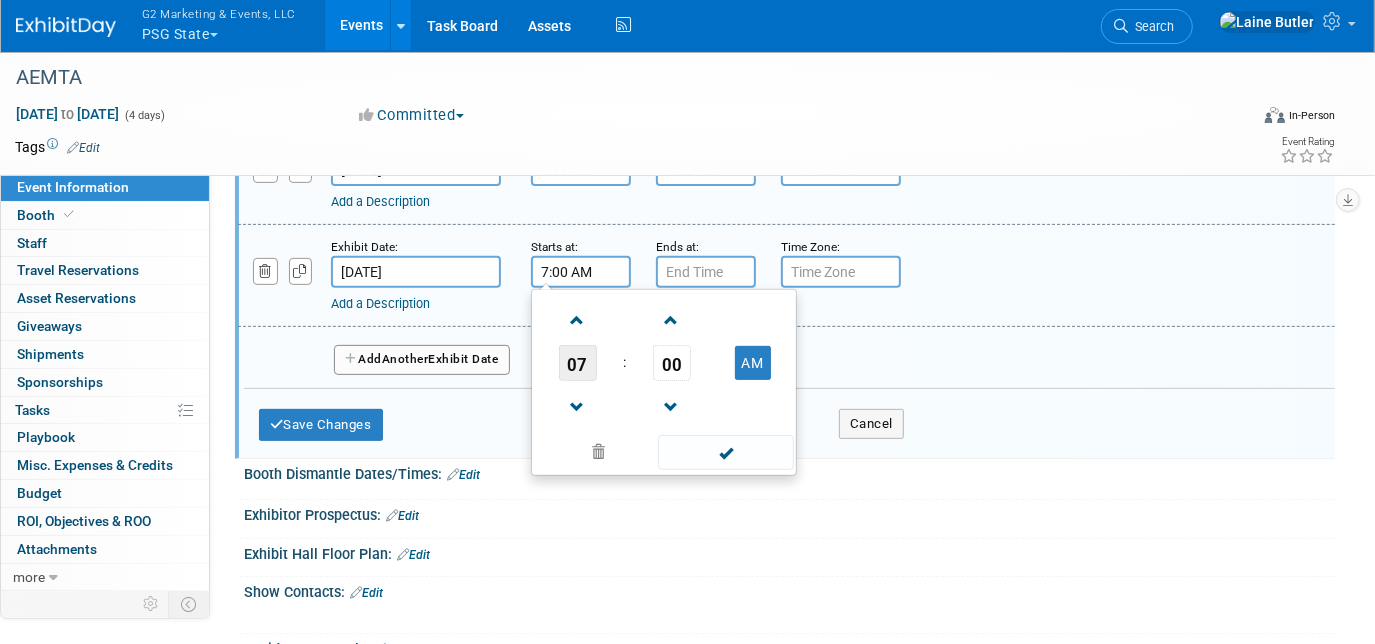 click on "07" at bounding box center (578, 363) 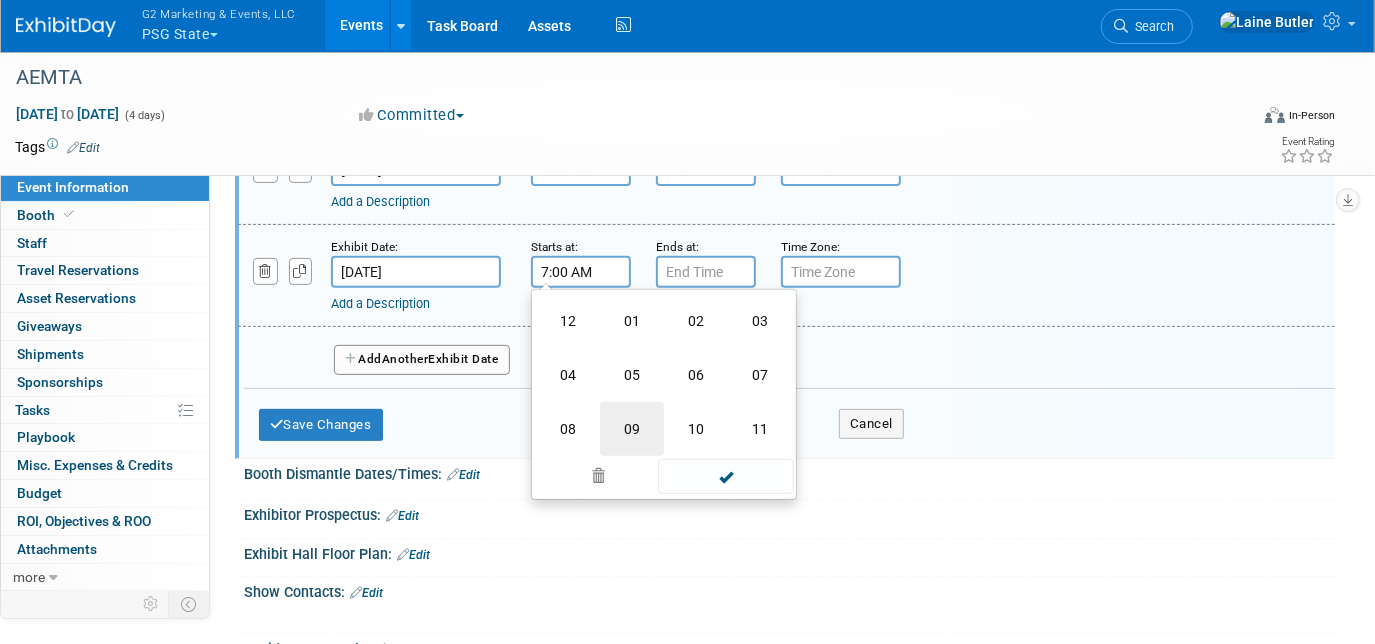 click on "09" at bounding box center [632, 429] 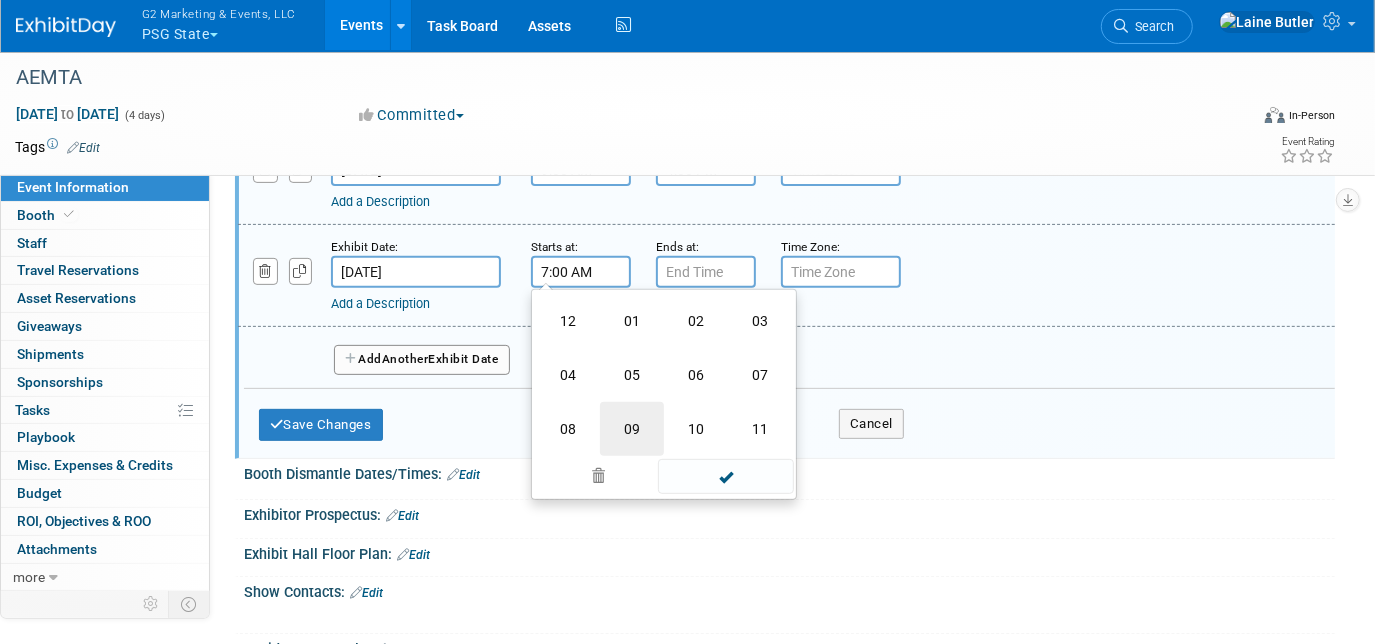 type on "9:00 AM" 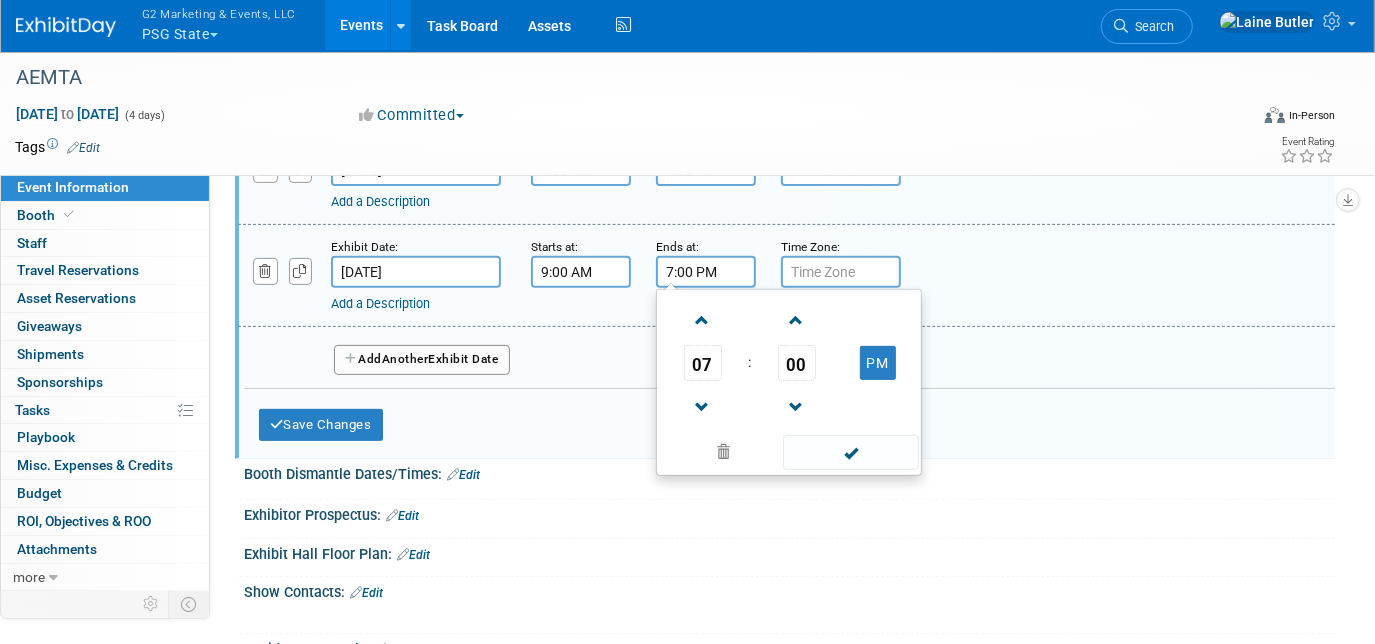 click on "7:00 PM" at bounding box center (706, 272) 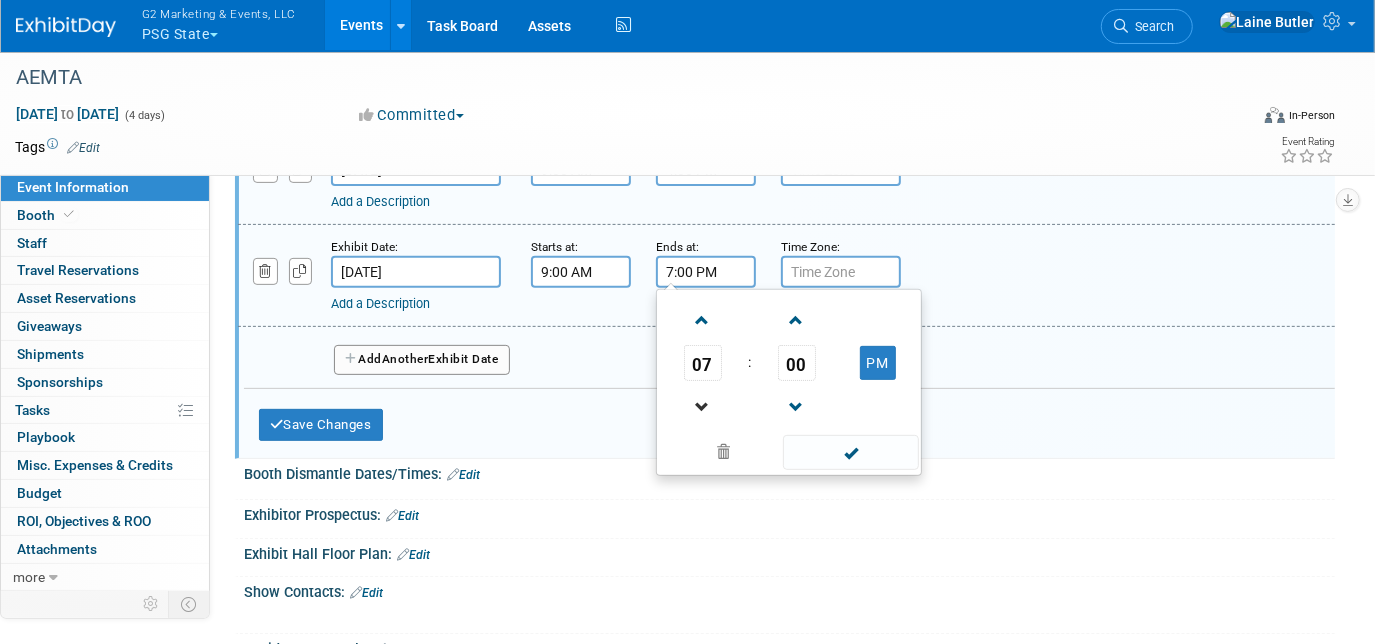 click at bounding box center (703, 406) 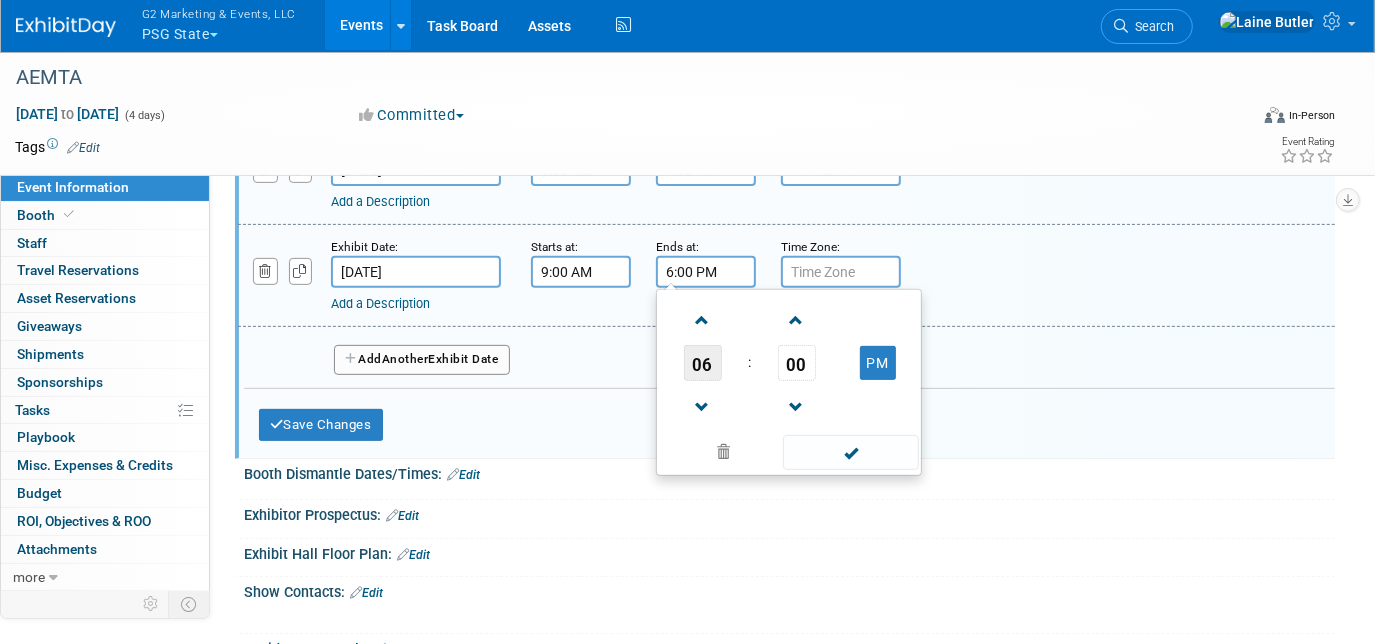 click on "06" at bounding box center [703, 363] 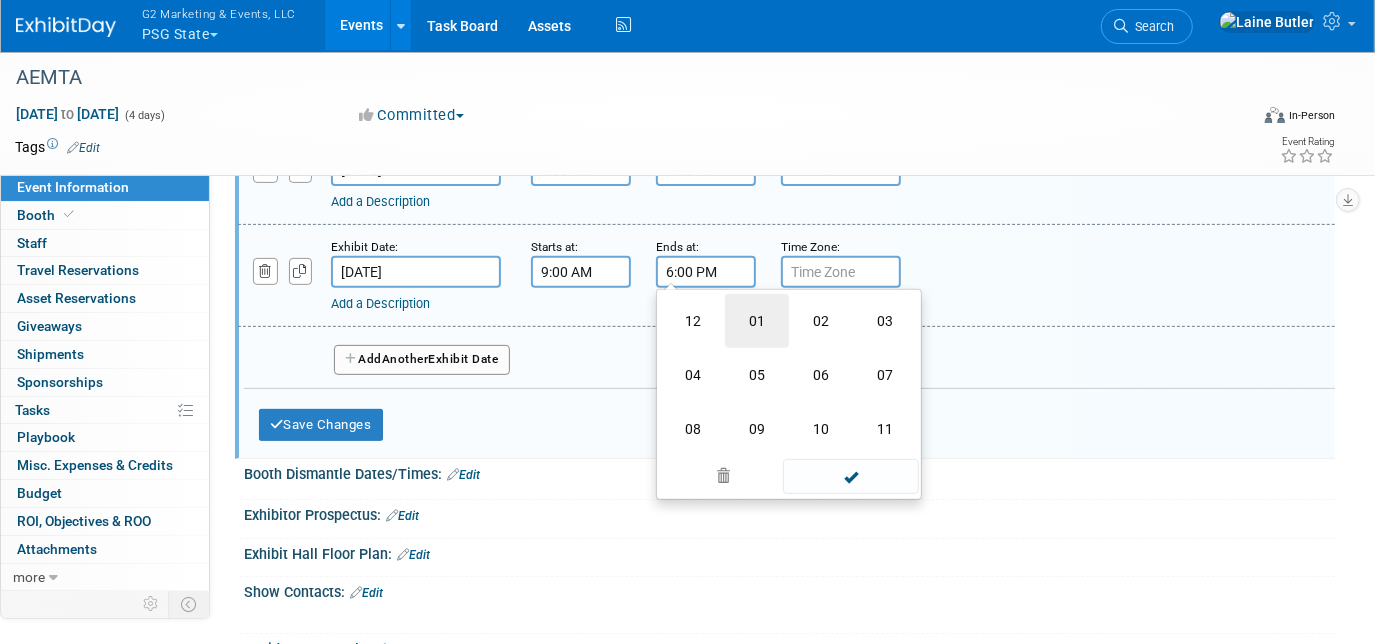 click on "01" at bounding box center [757, 321] 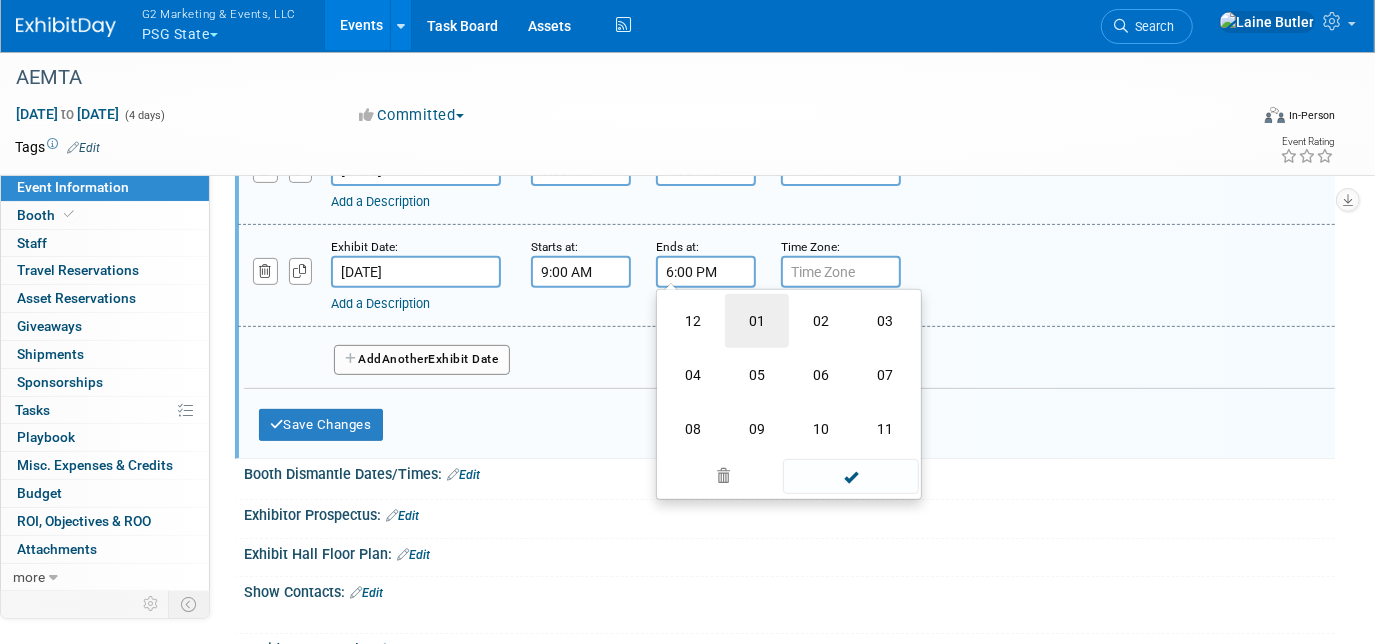 type on "1:00 PM" 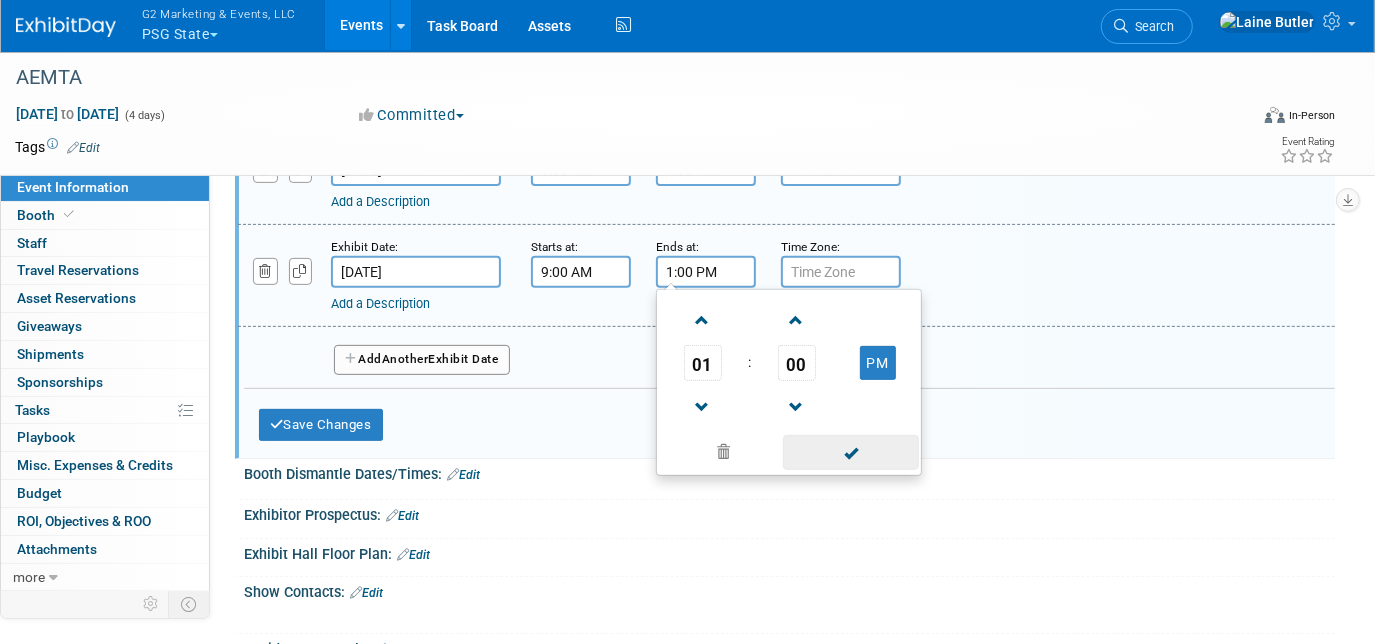 click at bounding box center (850, 452) 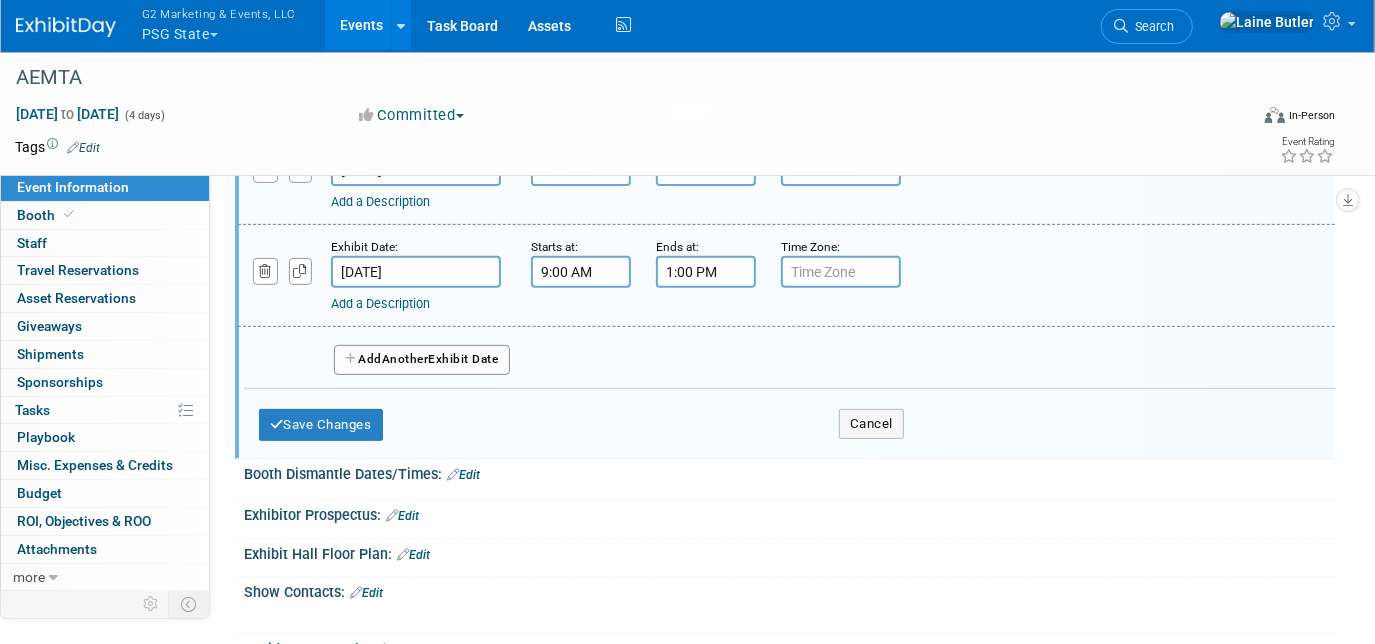 click on "Save Changes
Cancel" at bounding box center (581, 420) 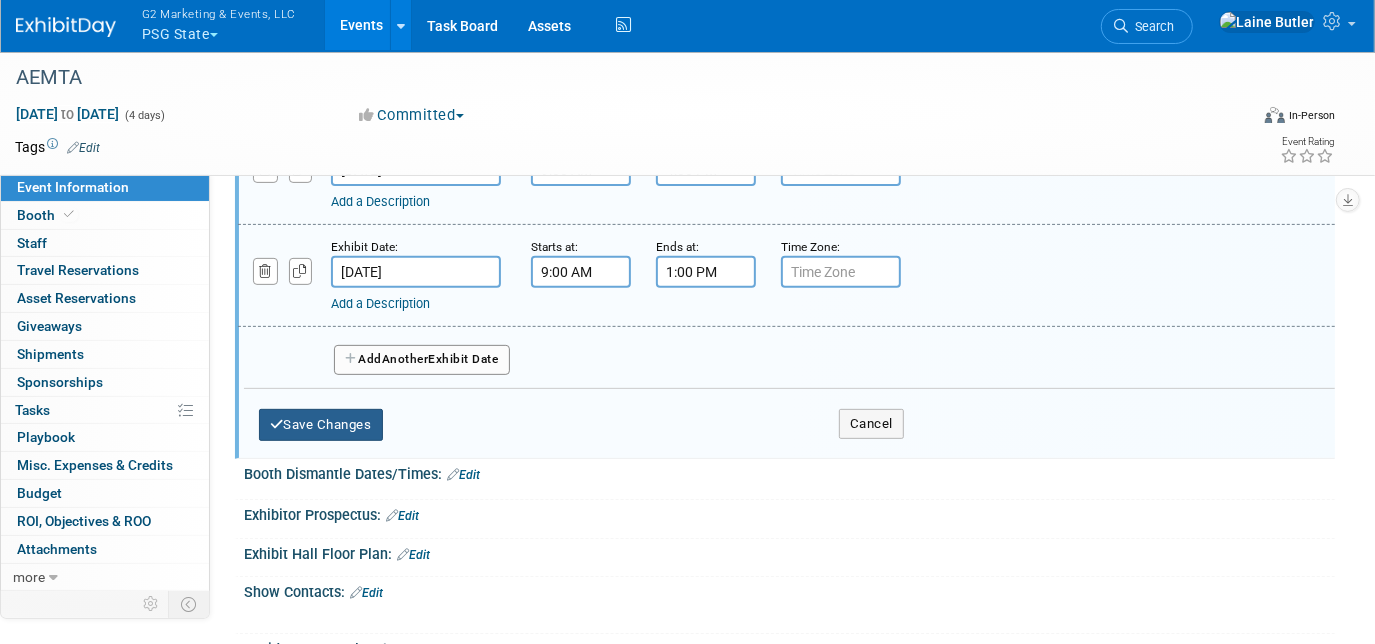 click on "Save Changes" at bounding box center [321, 425] 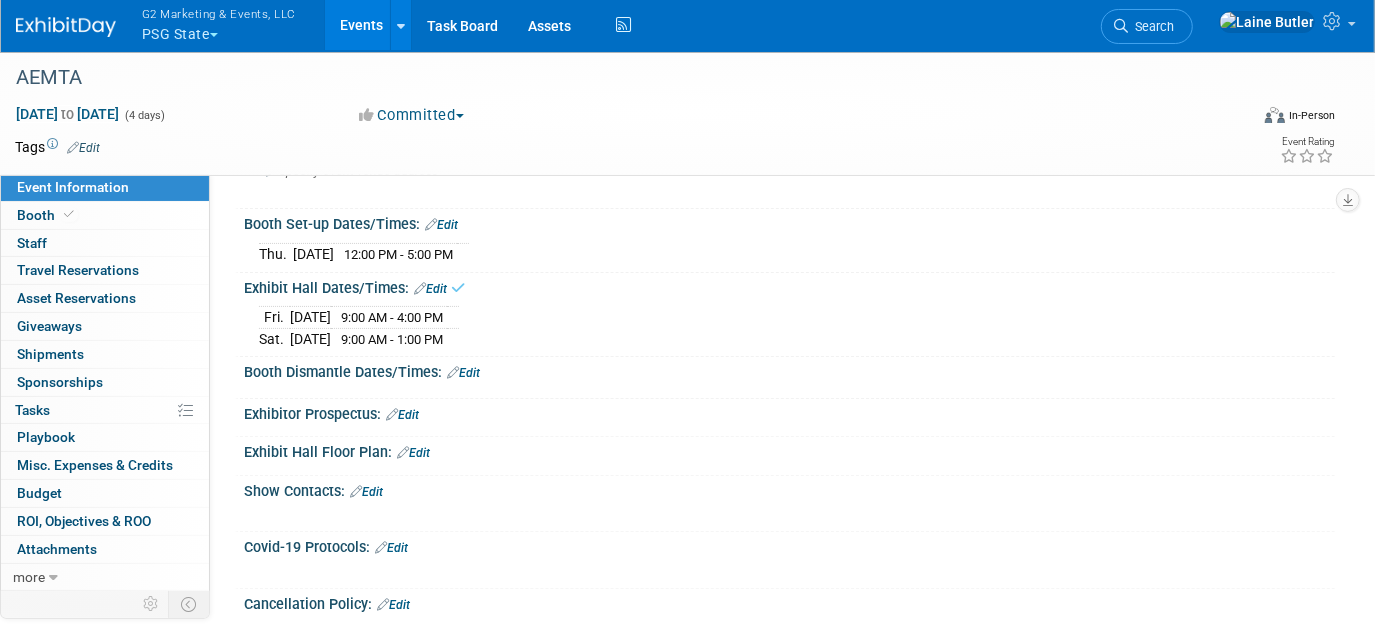 scroll, scrollTop: 202, scrollLeft: 0, axis: vertical 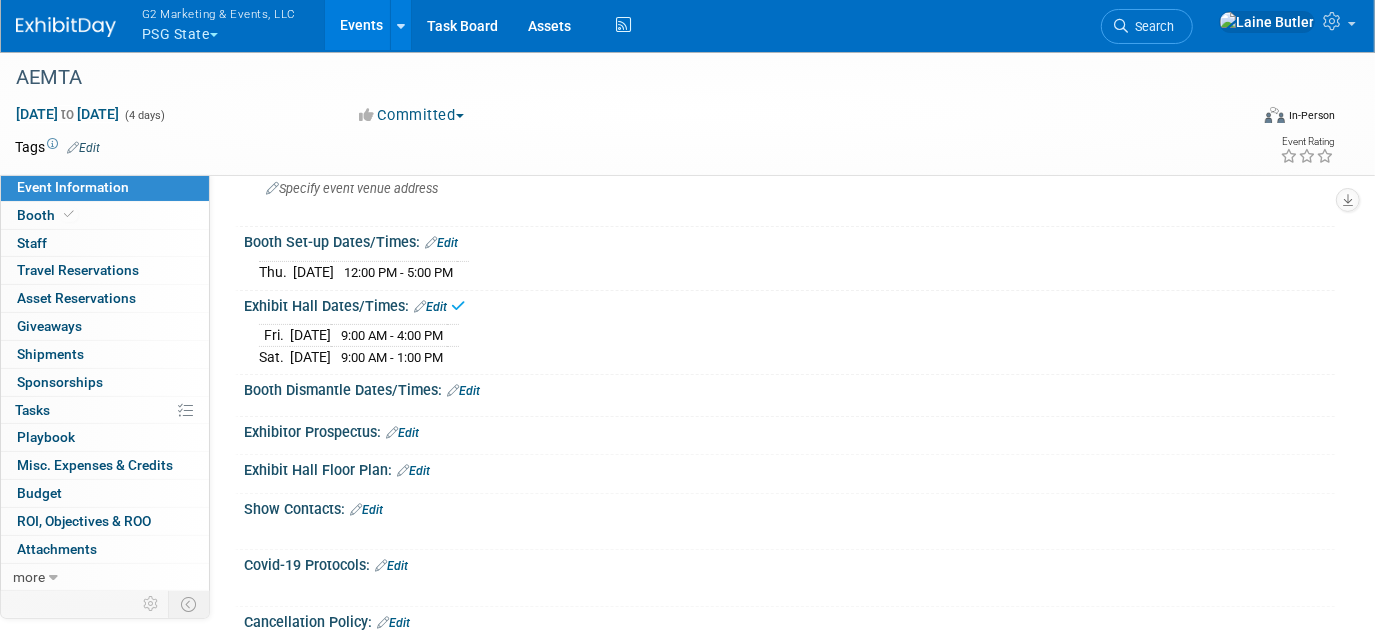 click on "Edit" at bounding box center (463, 391) 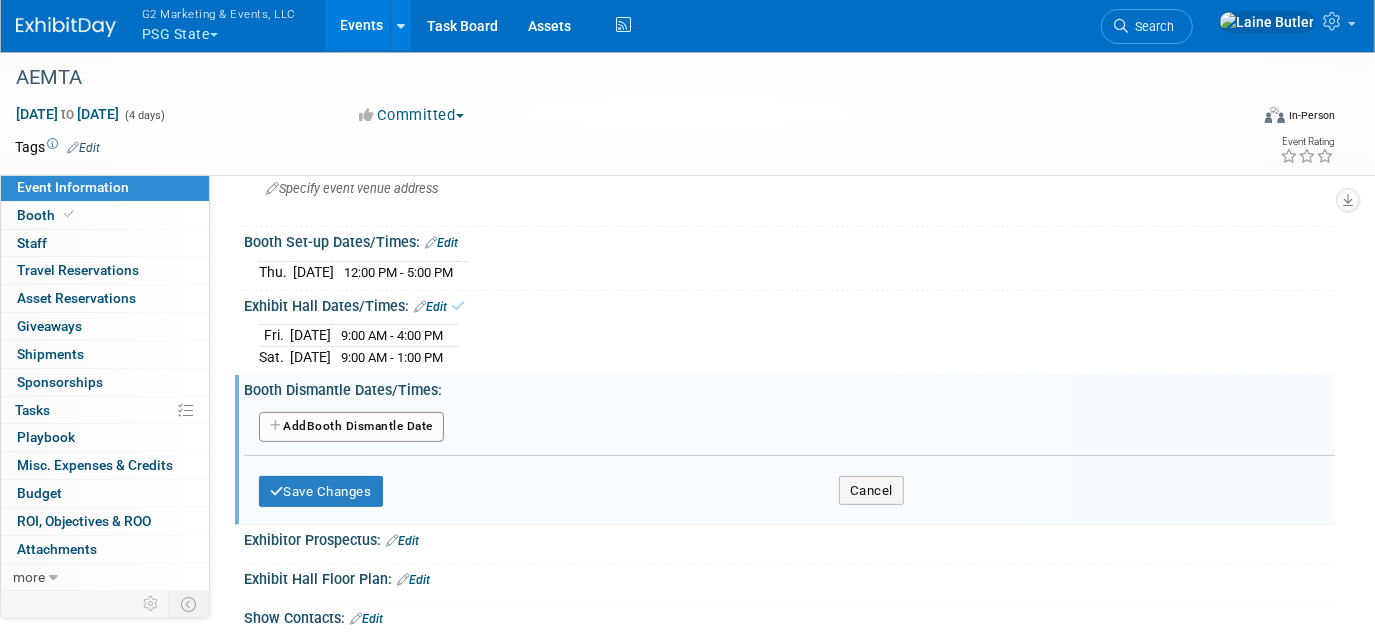 click on "Add  Another  Booth Dismantle Date" at bounding box center (351, 427) 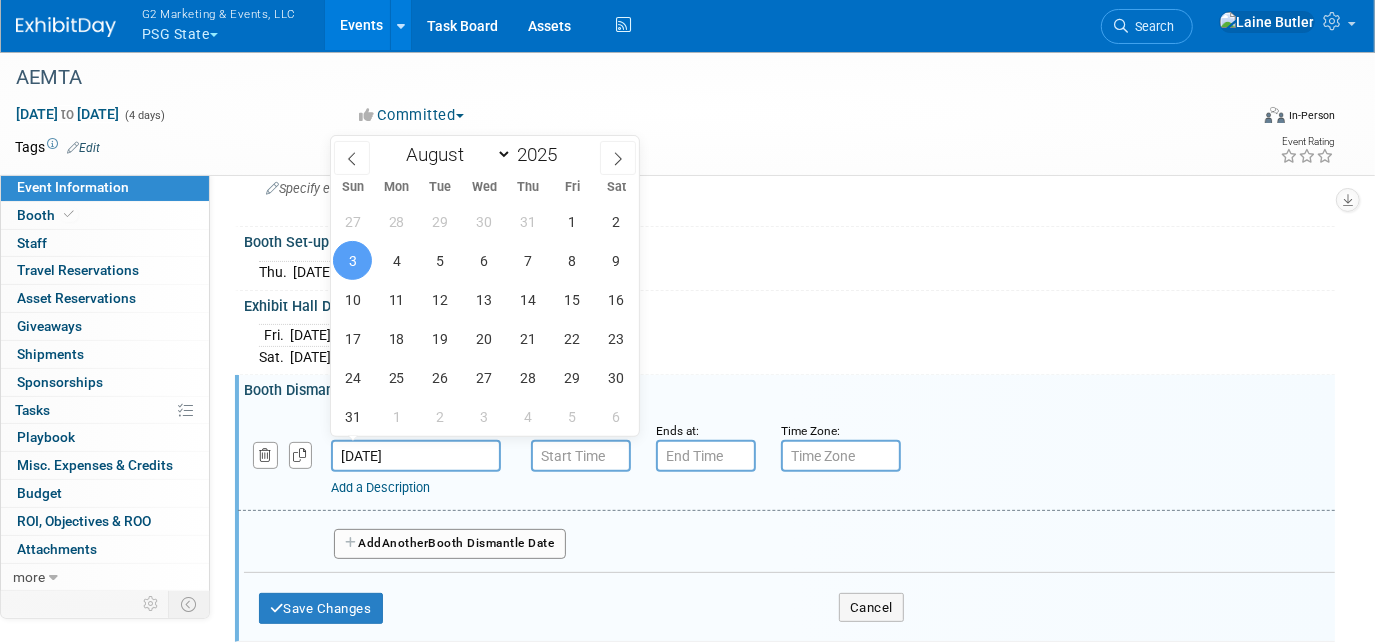 click on "Aug 3, 2025" at bounding box center (416, 456) 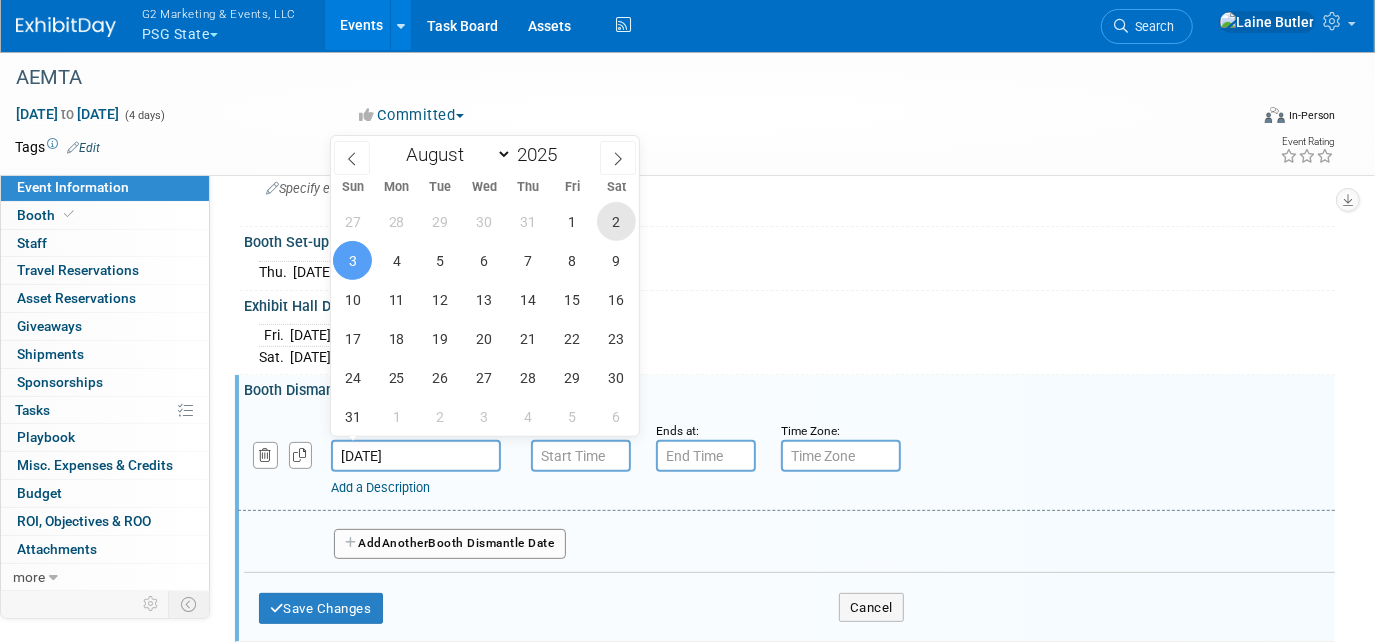 click on "2" at bounding box center (616, 221) 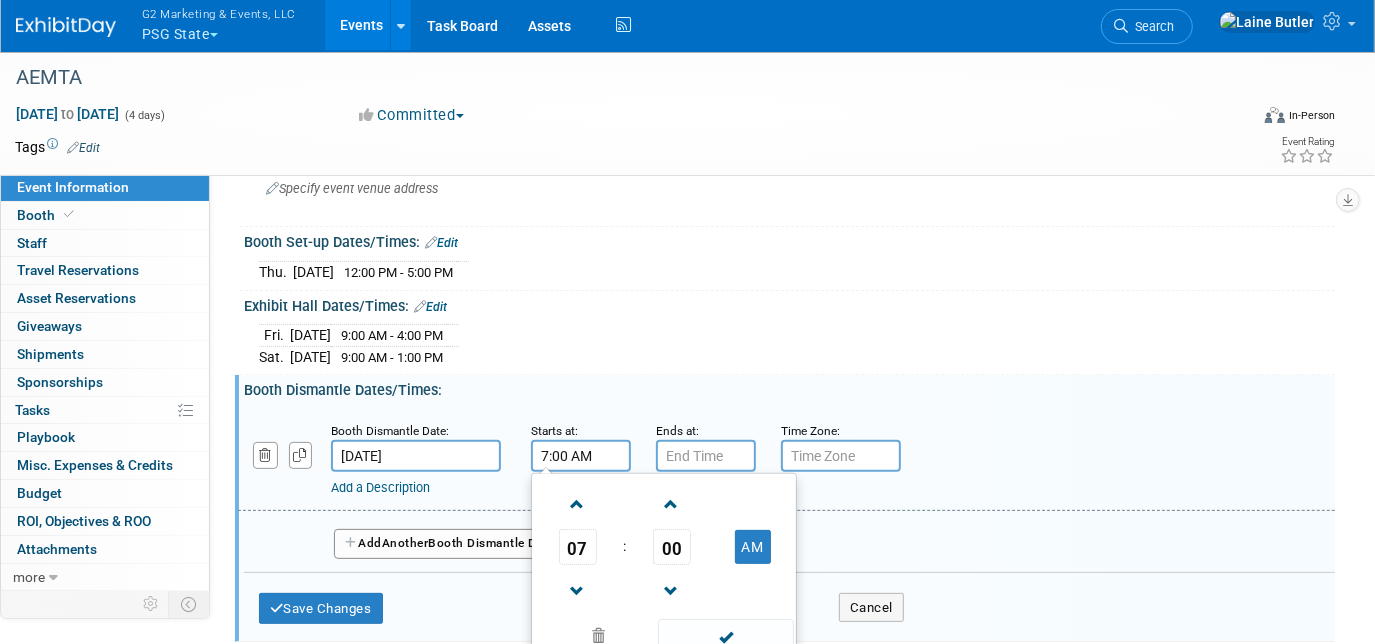 click on "7:00 AM" at bounding box center [581, 456] 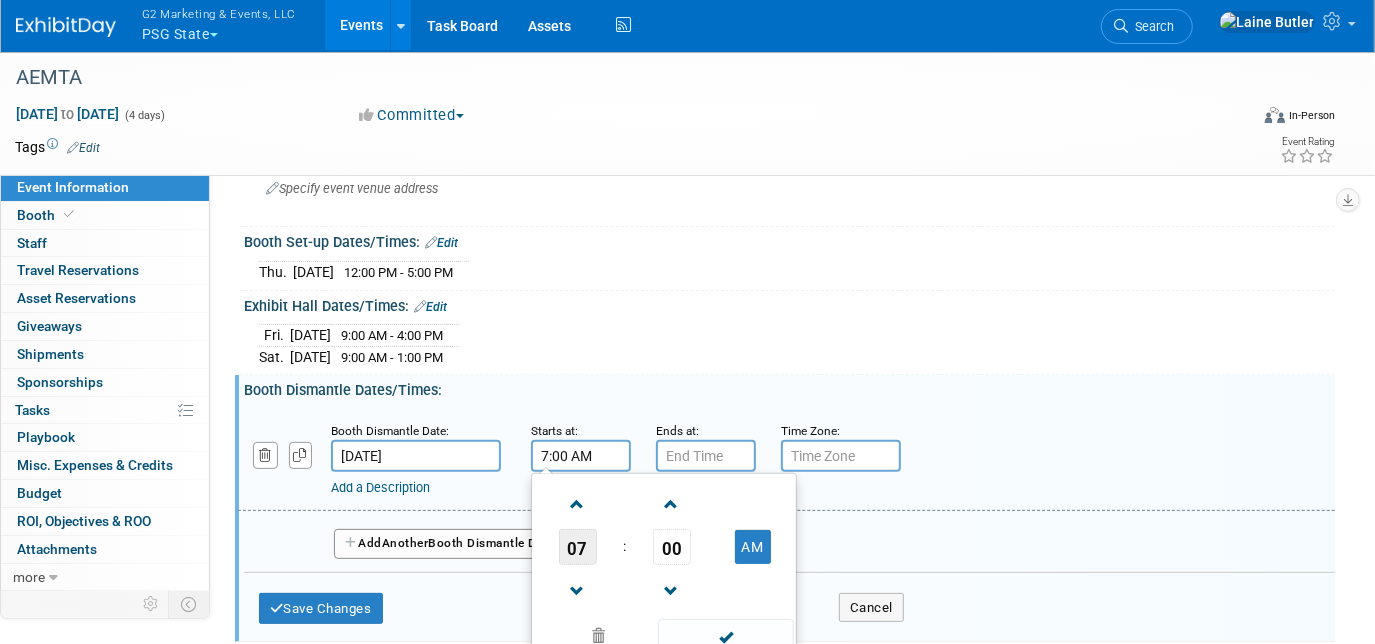 click on "07" at bounding box center (578, 547) 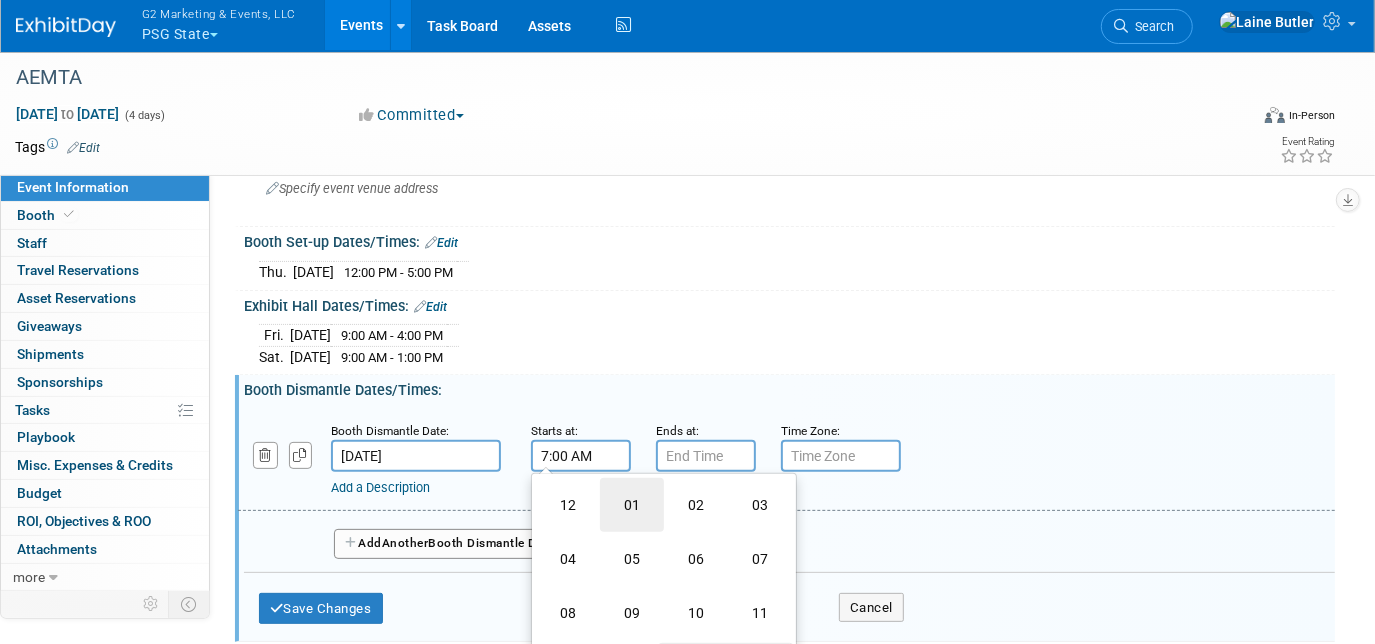click on "01" at bounding box center [632, 505] 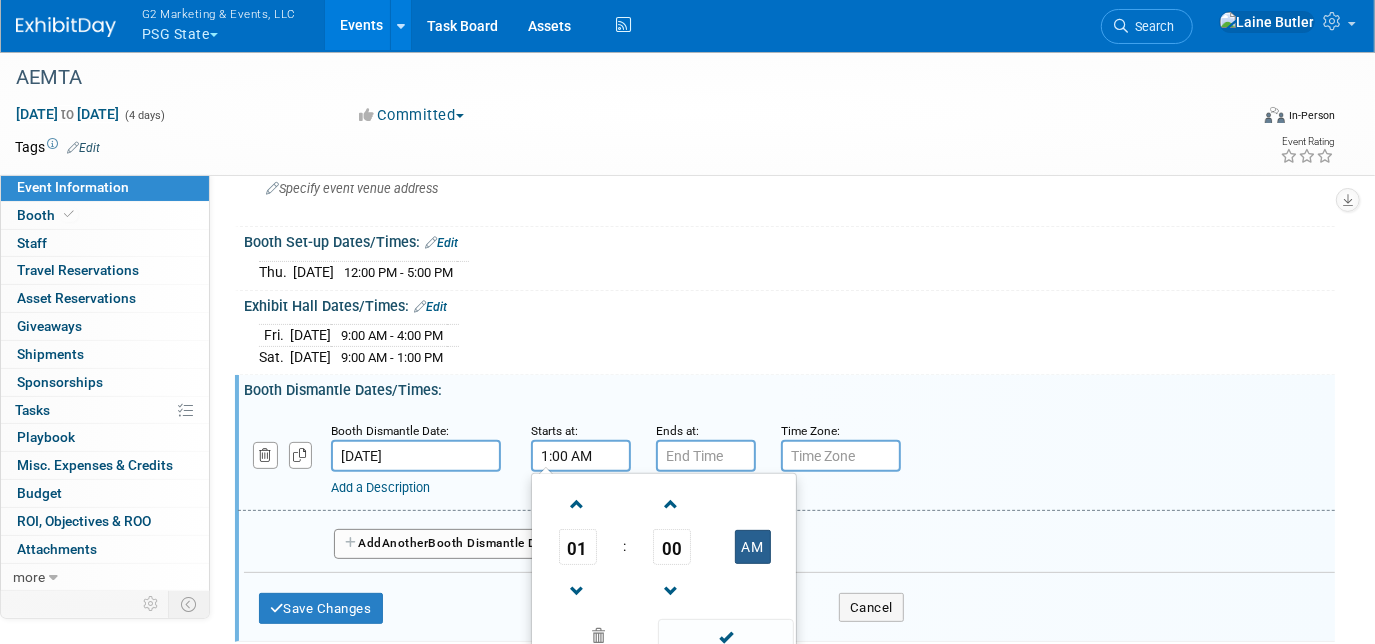 click on "AM" at bounding box center (753, 547) 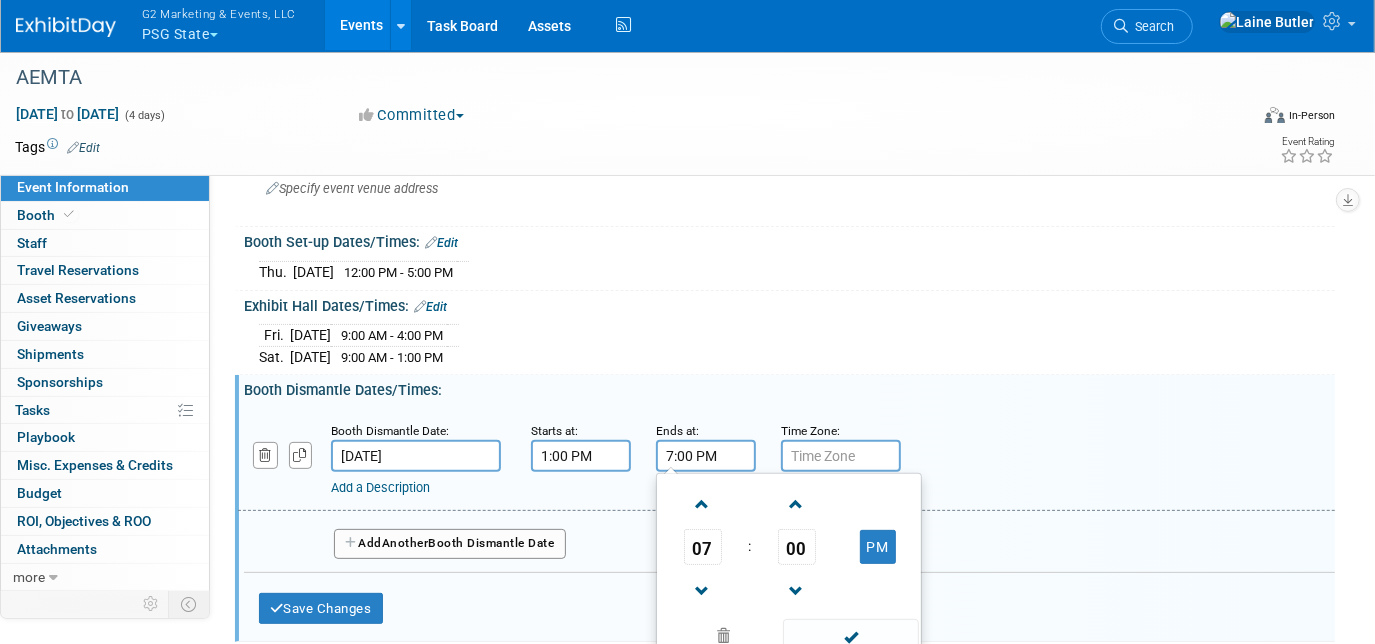 click on "7:00 PM" at bounding box center (706, 456) 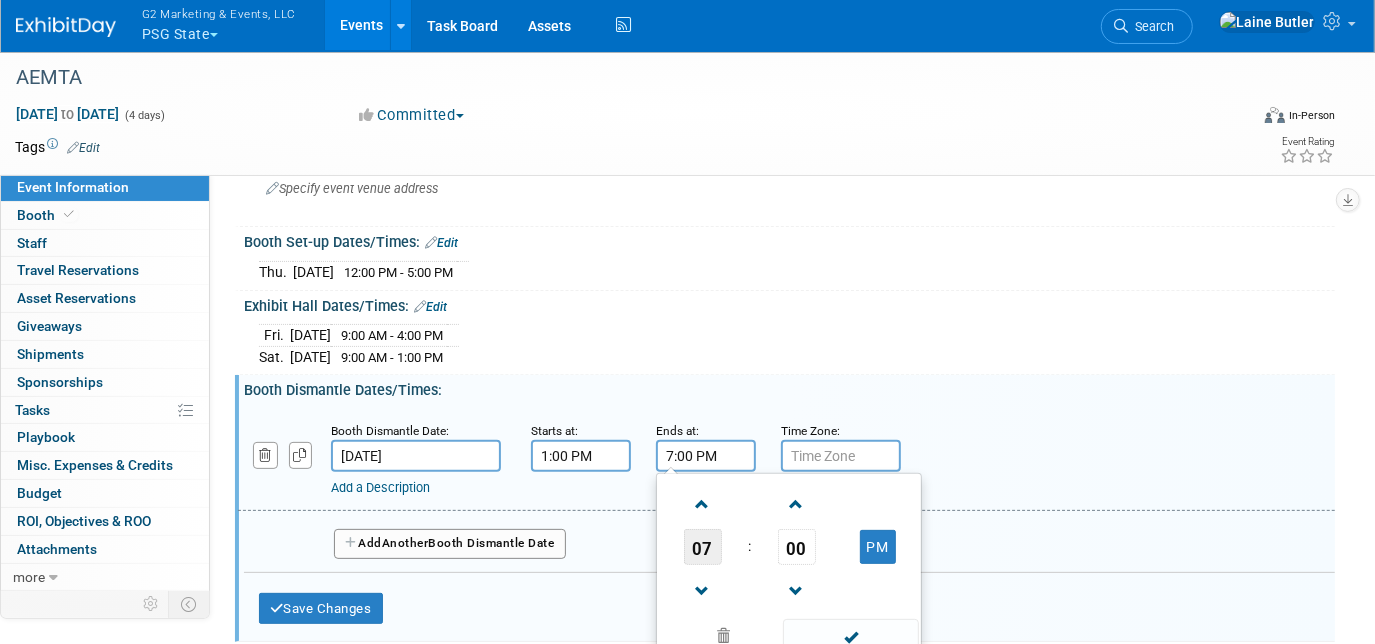 click on "07" at bounding box center (703, 547) 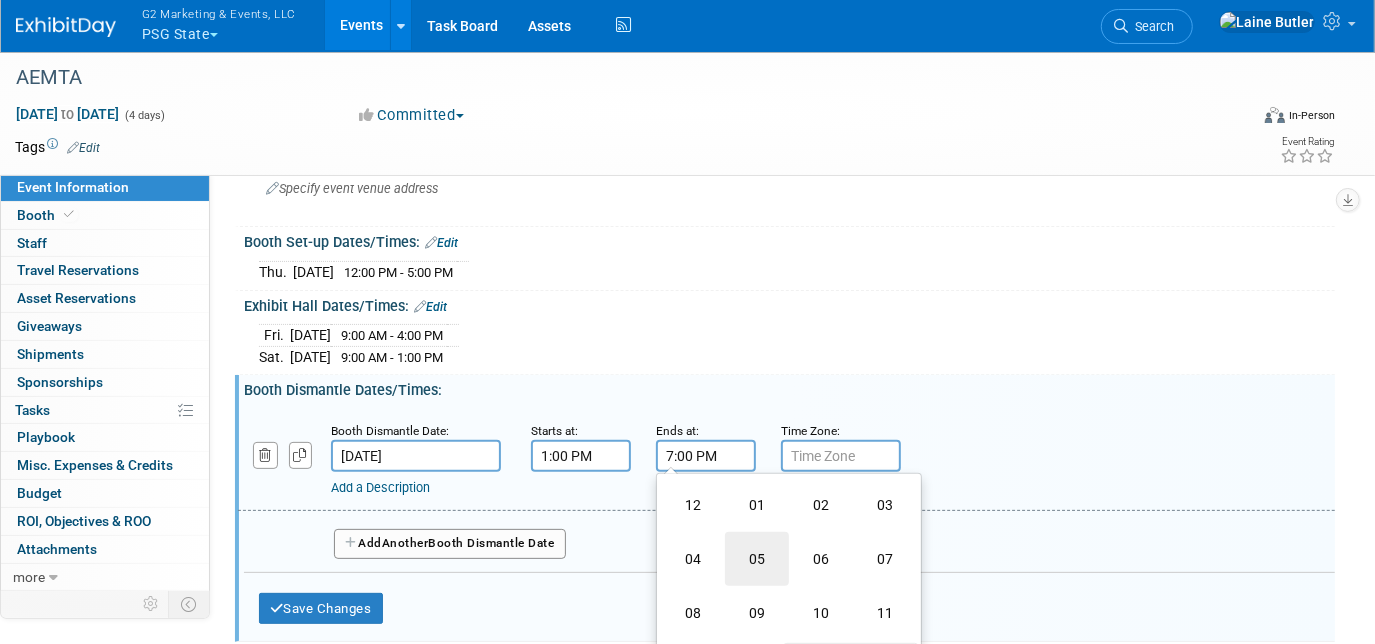 click on "05" at bounding box center [757, 559] 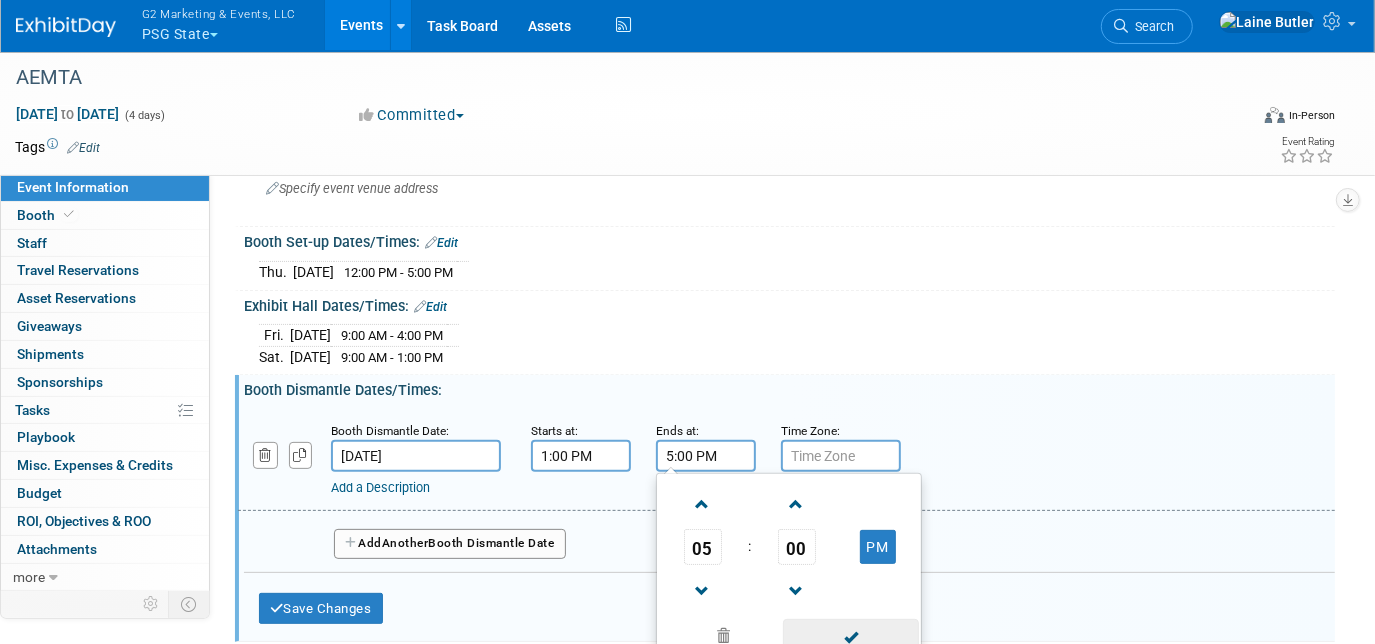 click at bounding box center [850, 636] 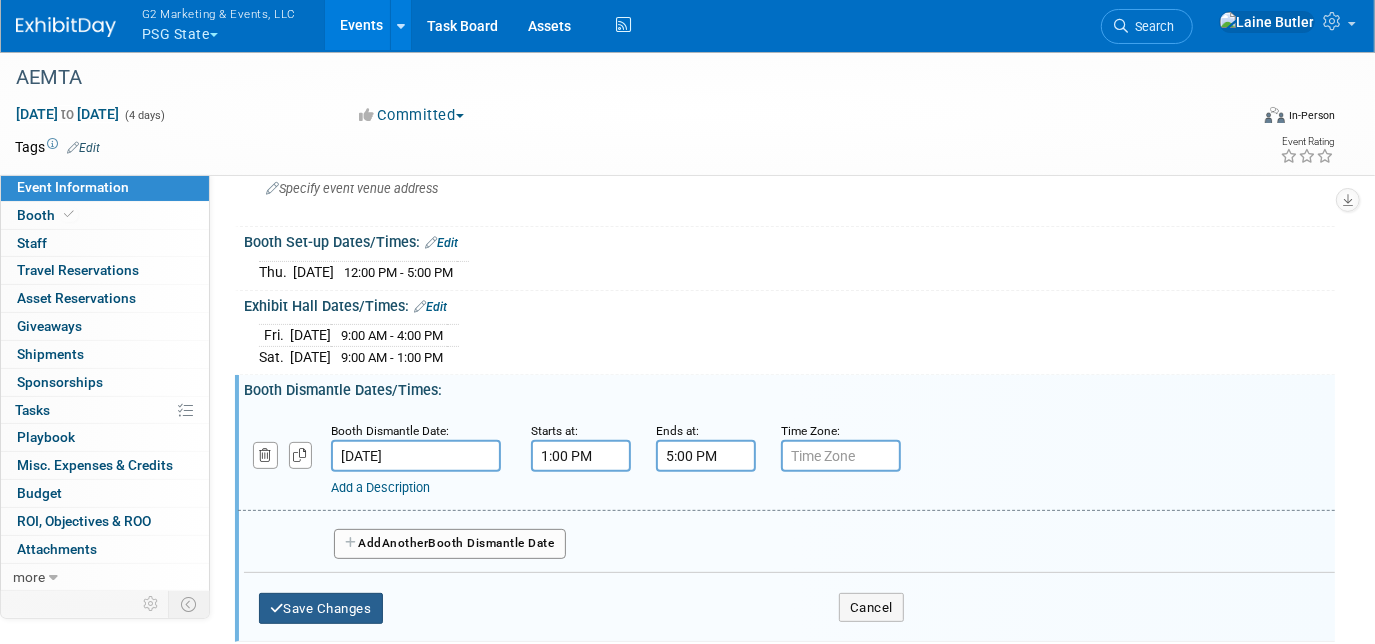click on "Save Changes" at bounding box center (321, 609) 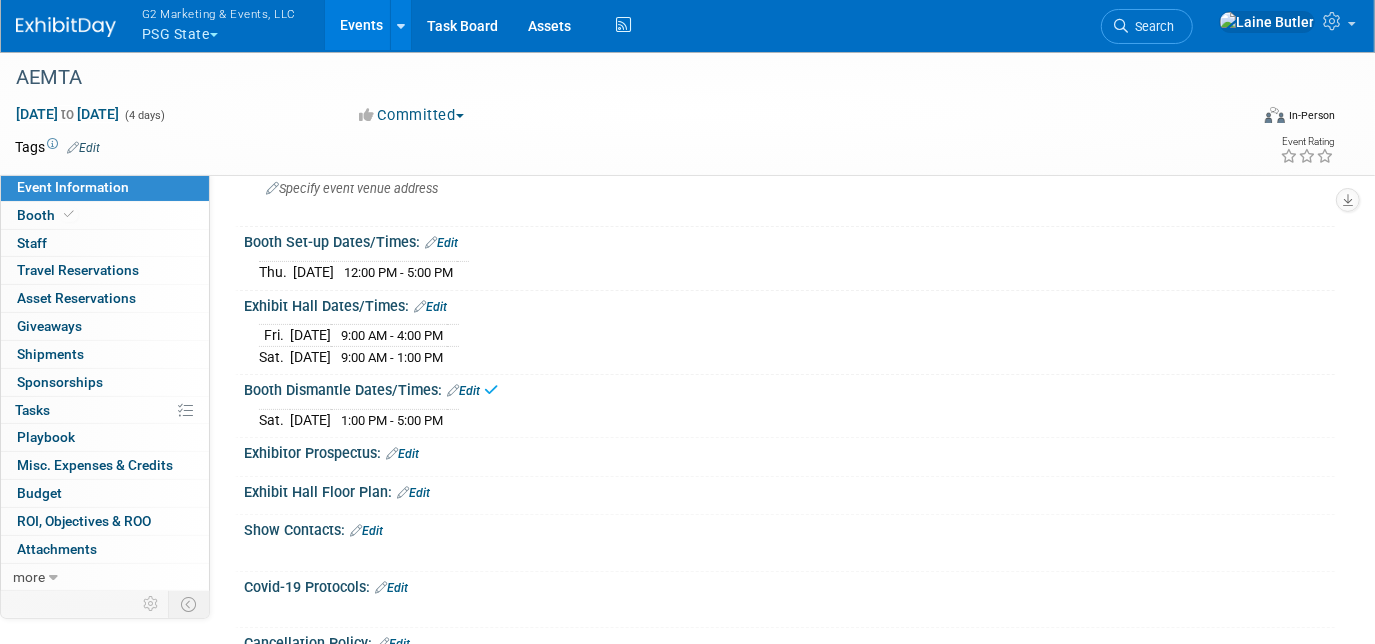 scroll, scrollTop: 0, scrollLeft: 0, axis: both 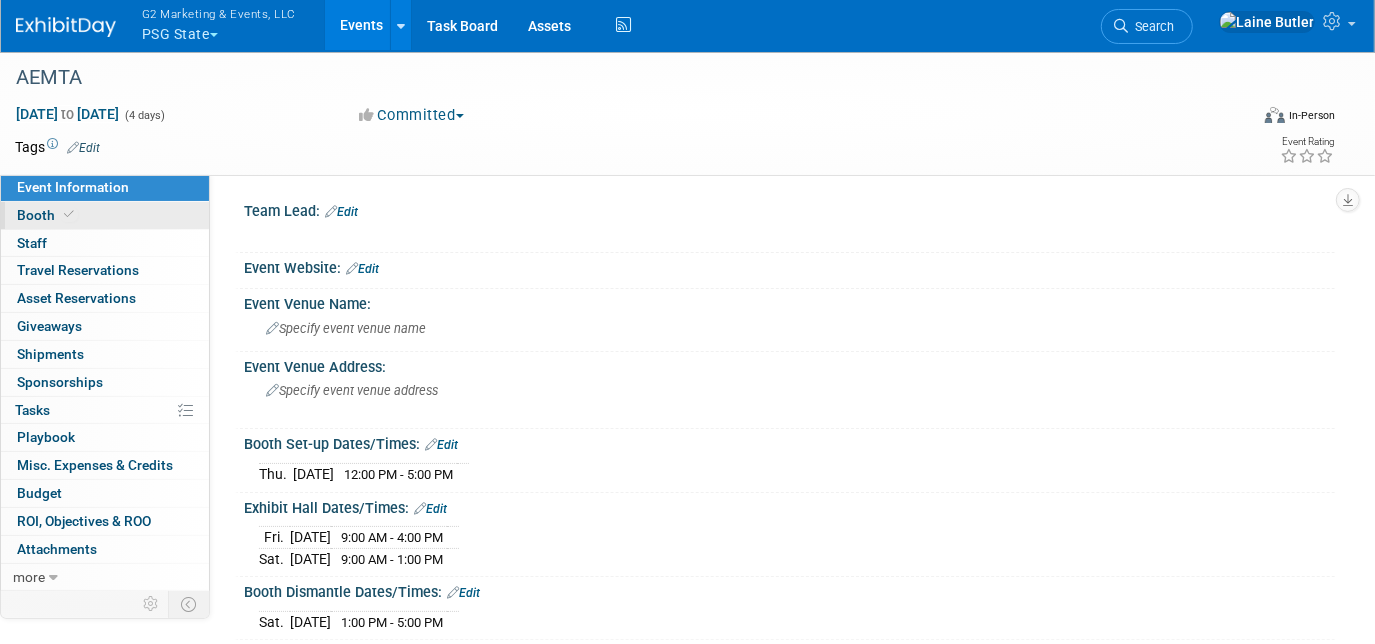 click on "Booth" at bounding box center [105, 215] 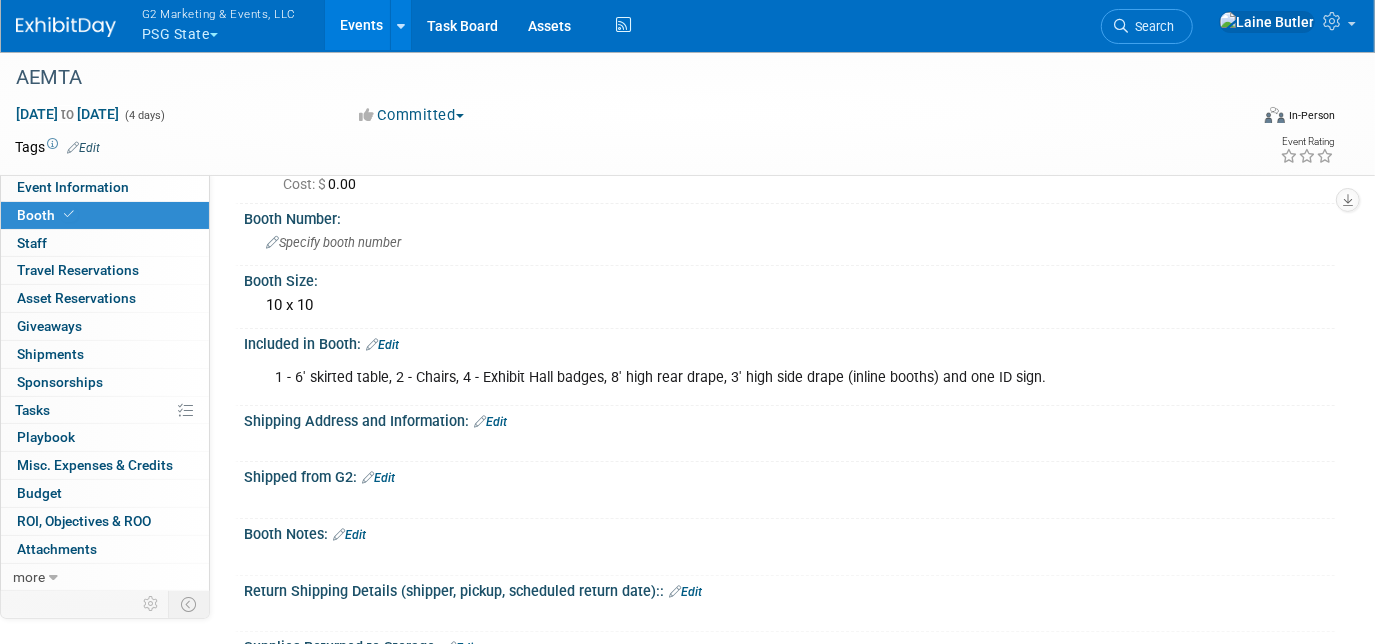 scroll, scrollTop: 80, scrollLeft: 0, axis: vertical 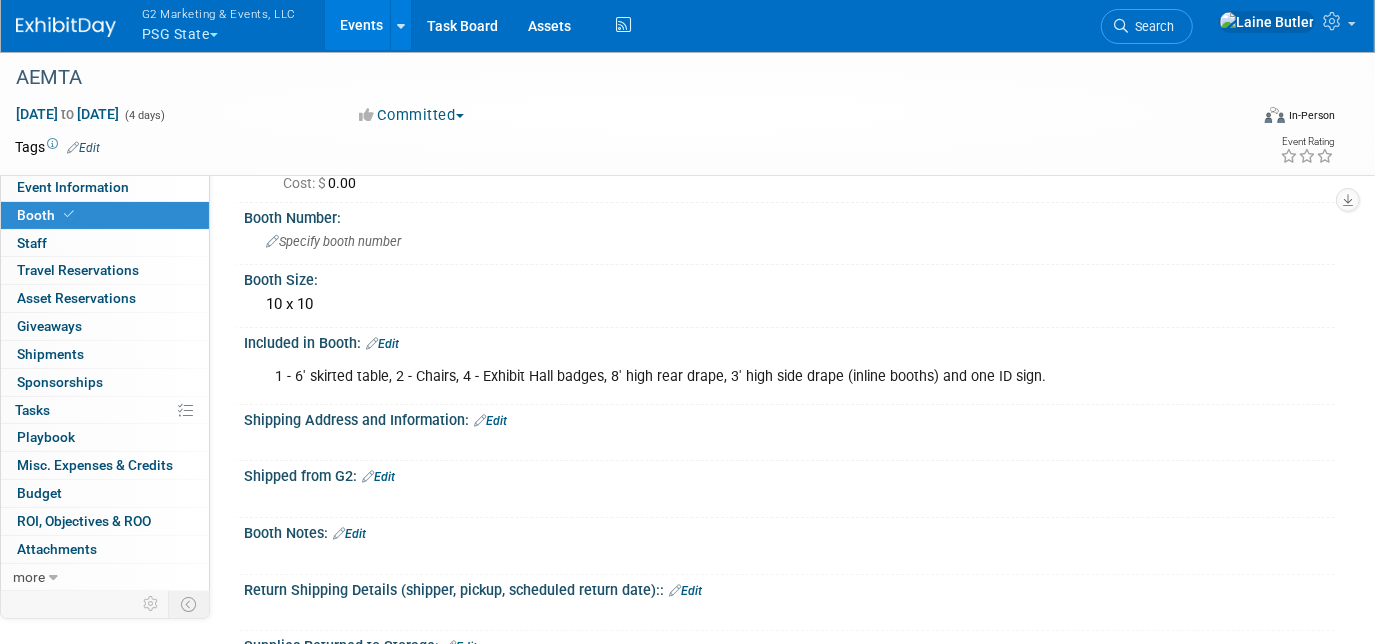 click on "Edit" at bounding box center (490, 421) 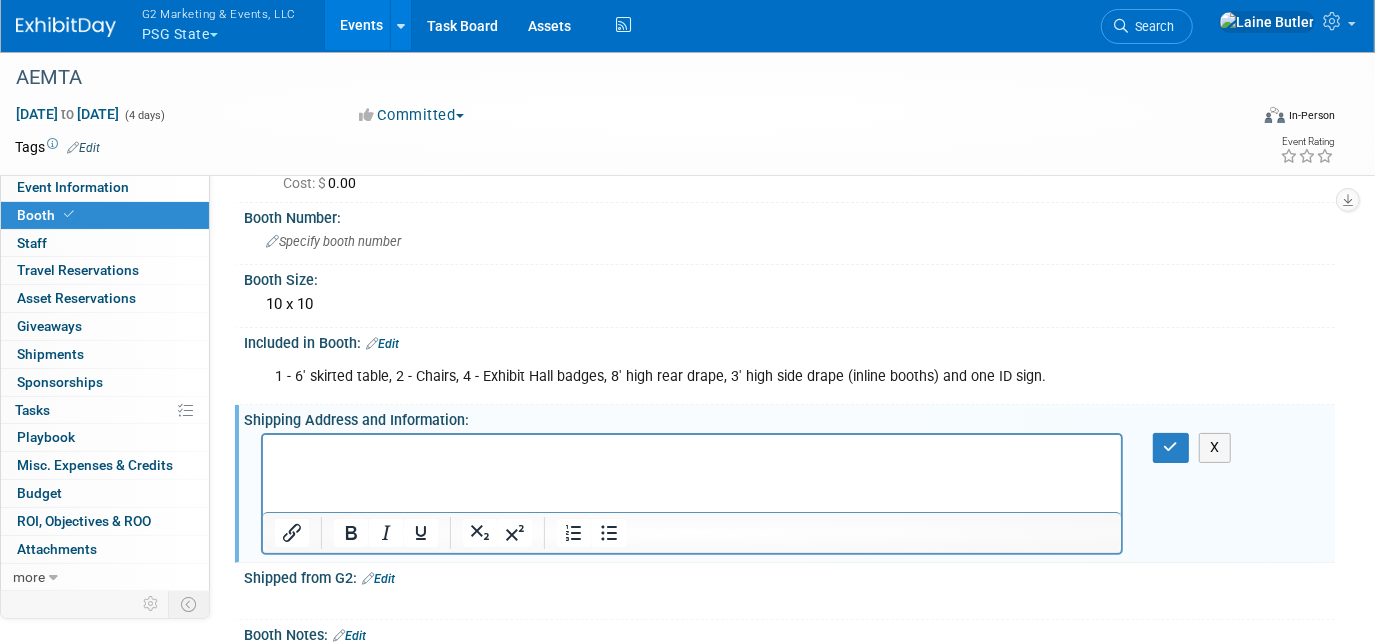 scroll, scrollTop: 0, scrollLeft: 0, axis: both 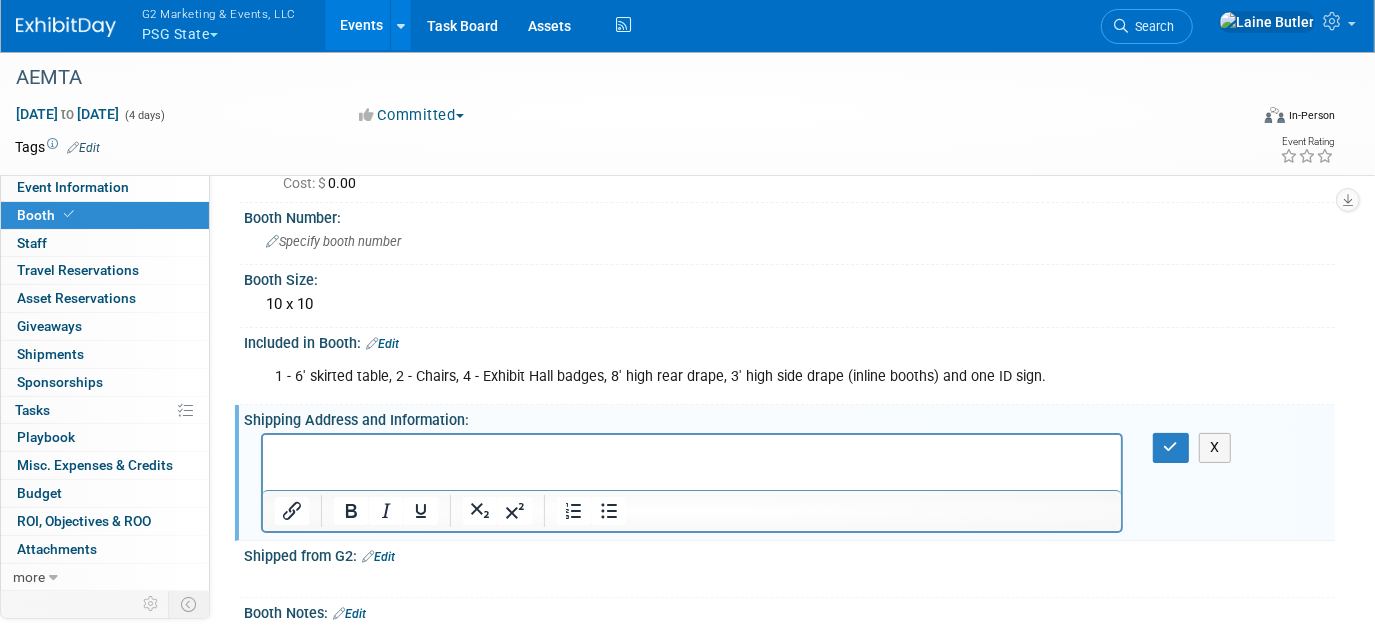 type 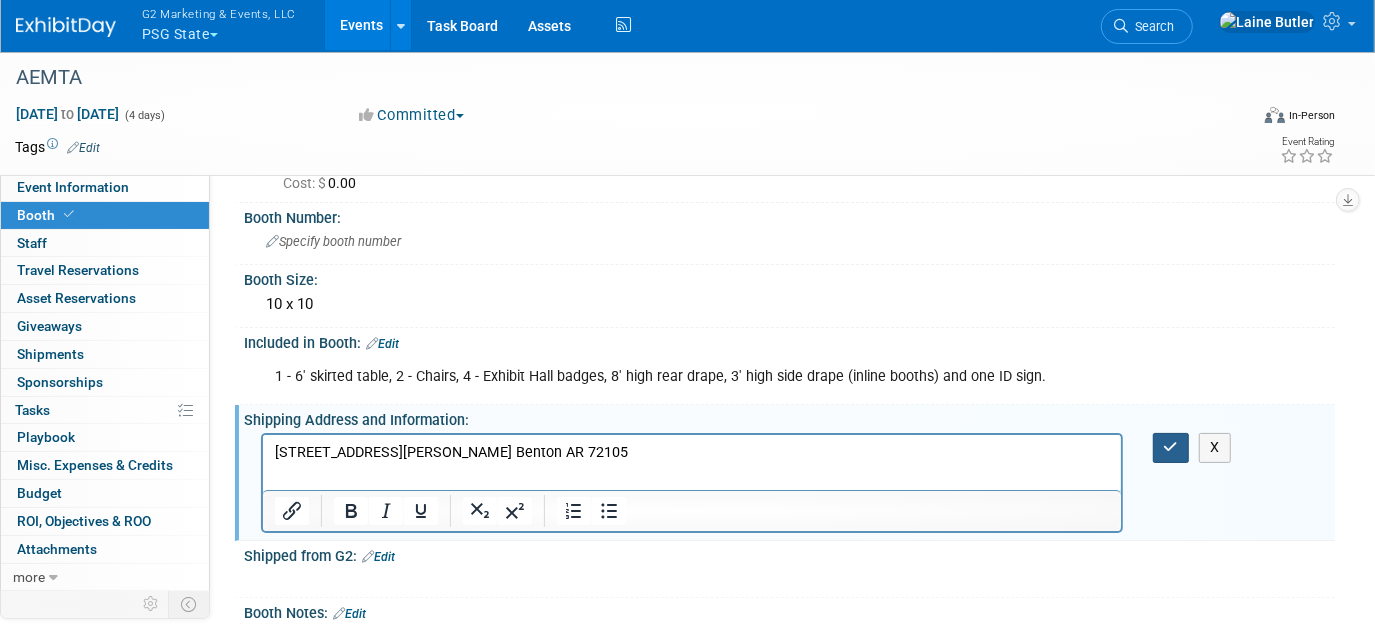 click at bounding box center [1171, 447] 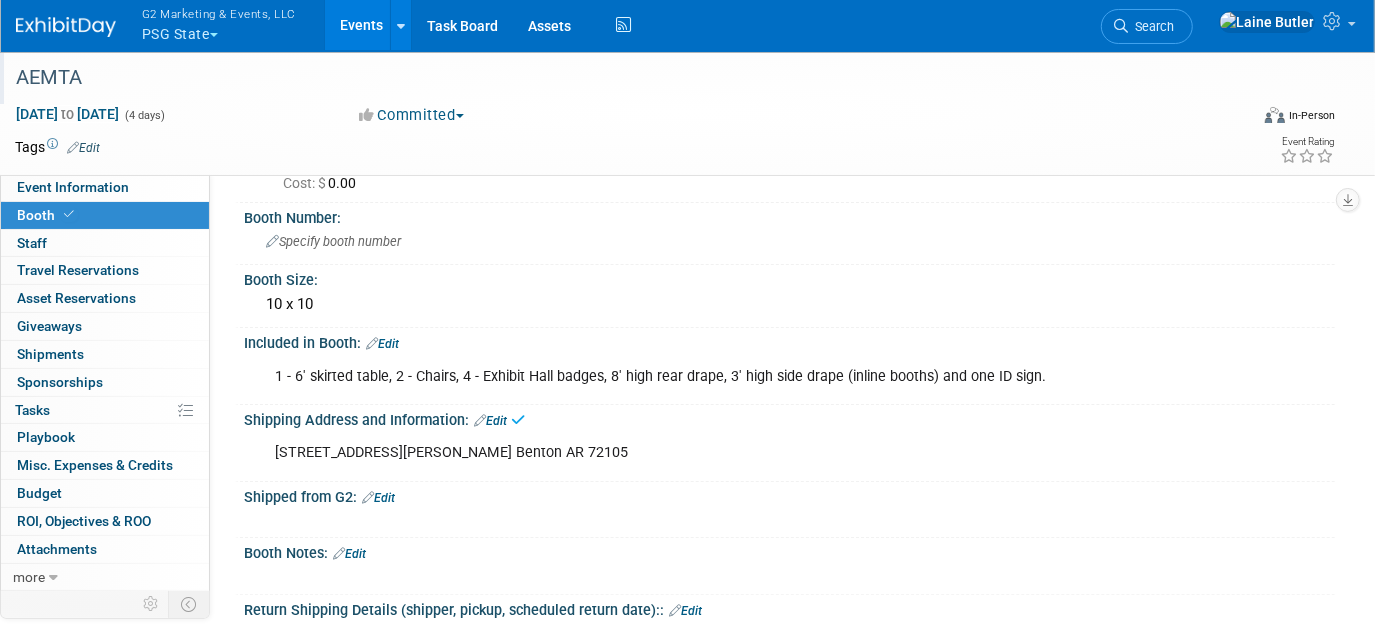 click on "AEMTA" at bounding box center [616, 78] 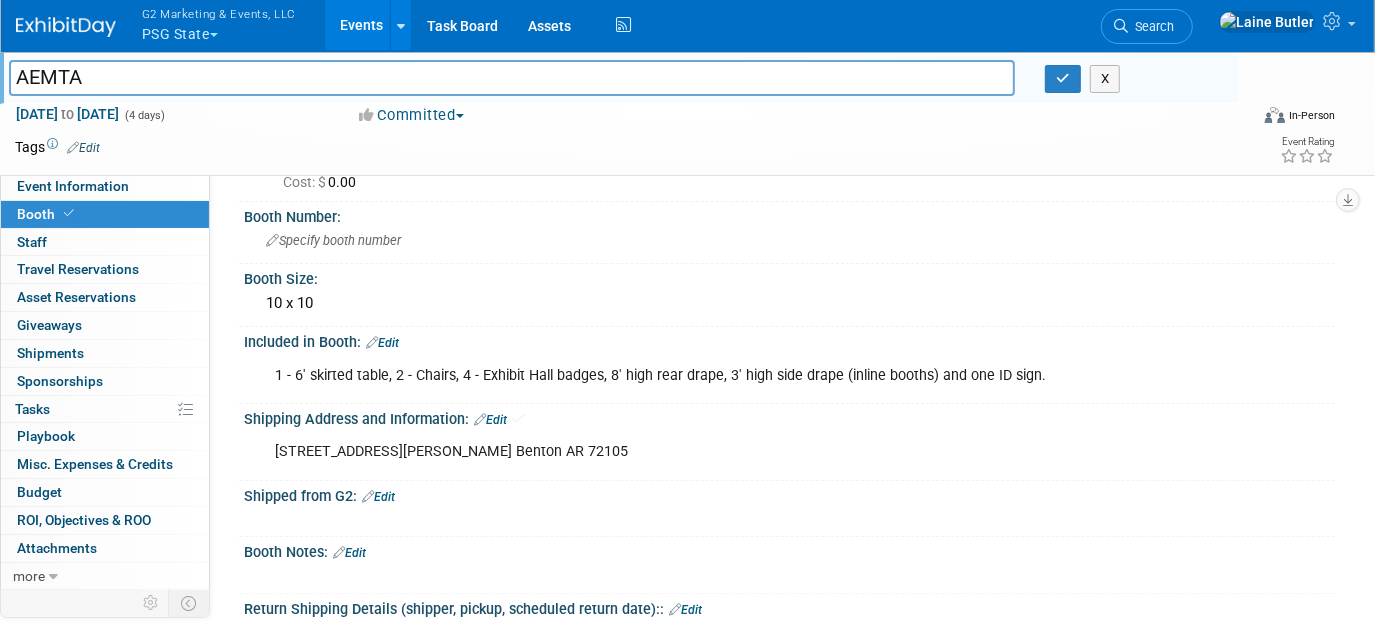 drag, startPoint x: 106, startPoint y: 80, endPoint x: 0, endPoint y: 69, distance: 106.56923 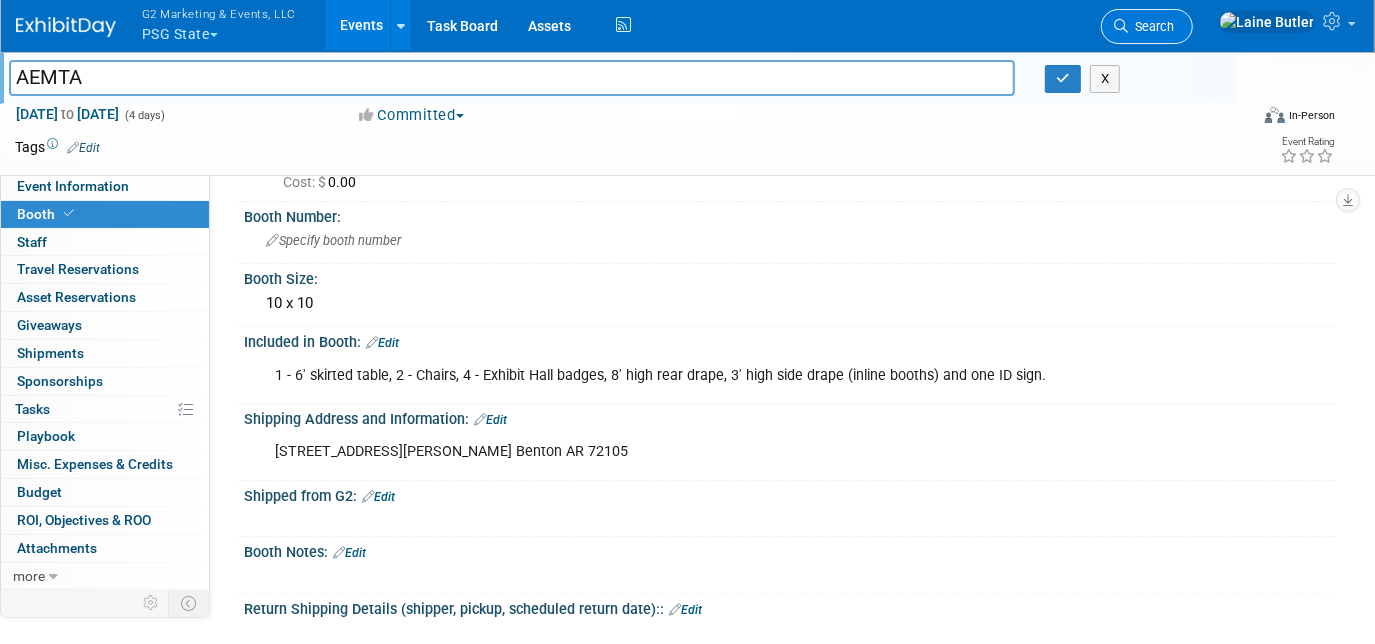 click on "Search" at bounding box center (1151, 26) 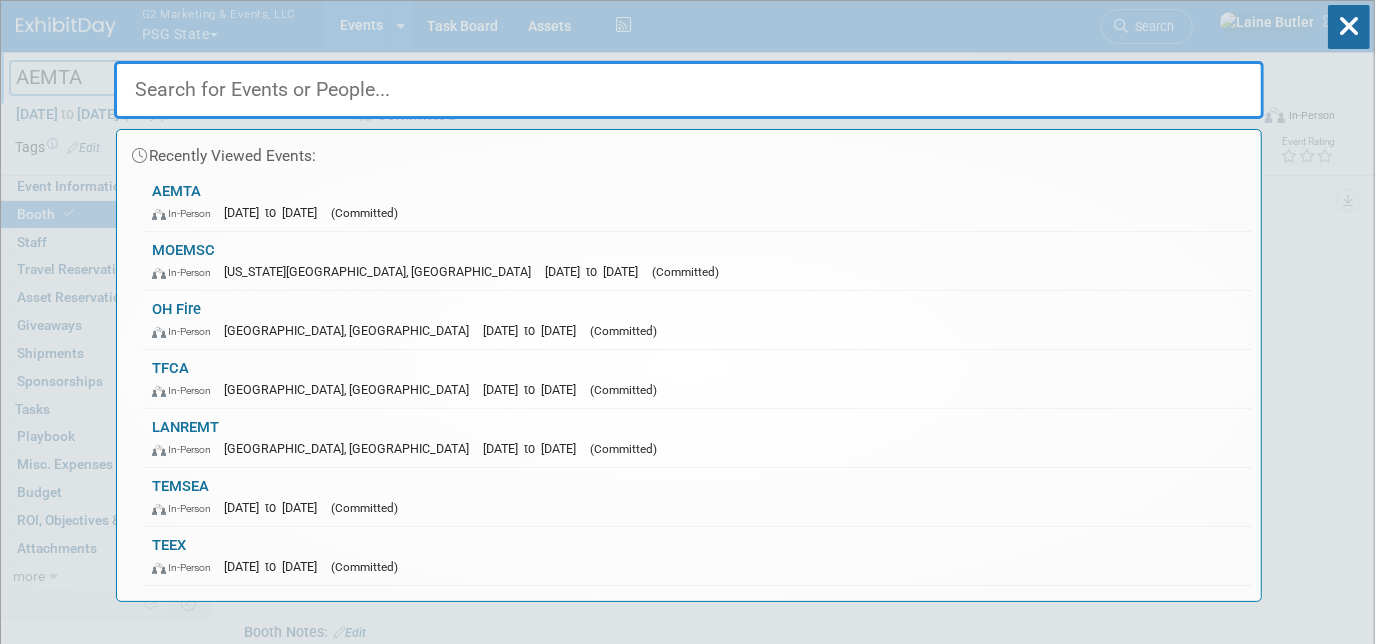 paste on "AEMTA" 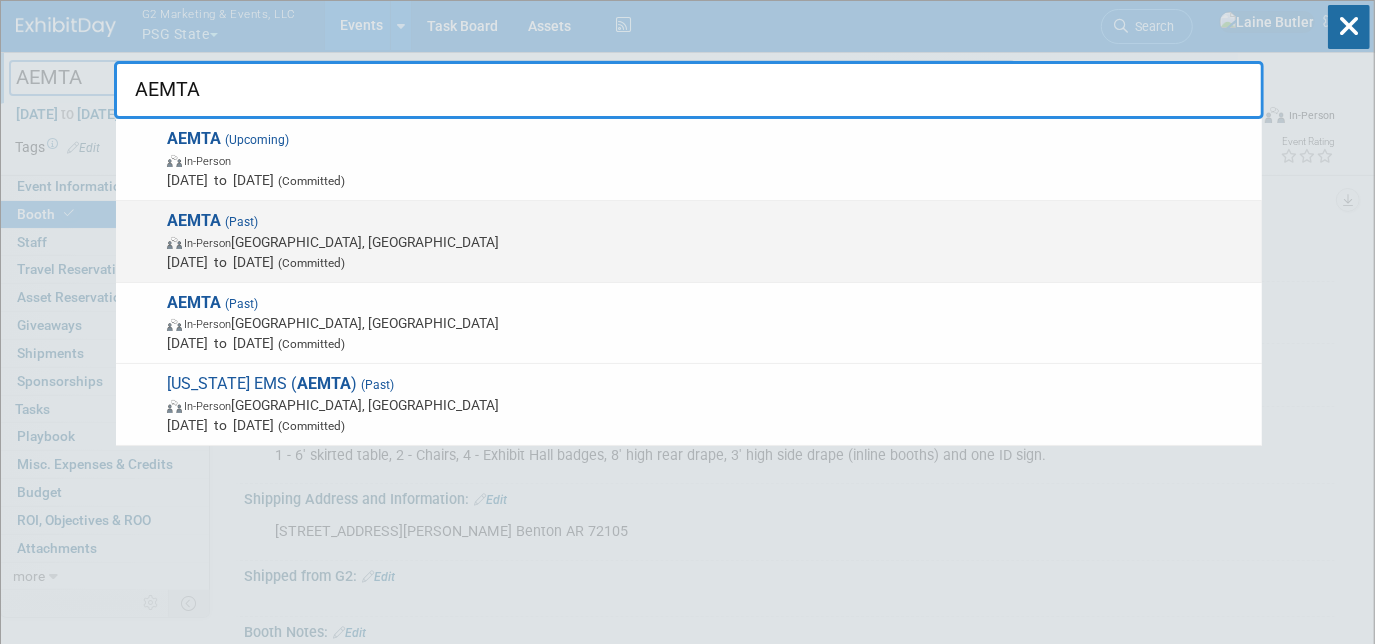 type on "AEMTA" 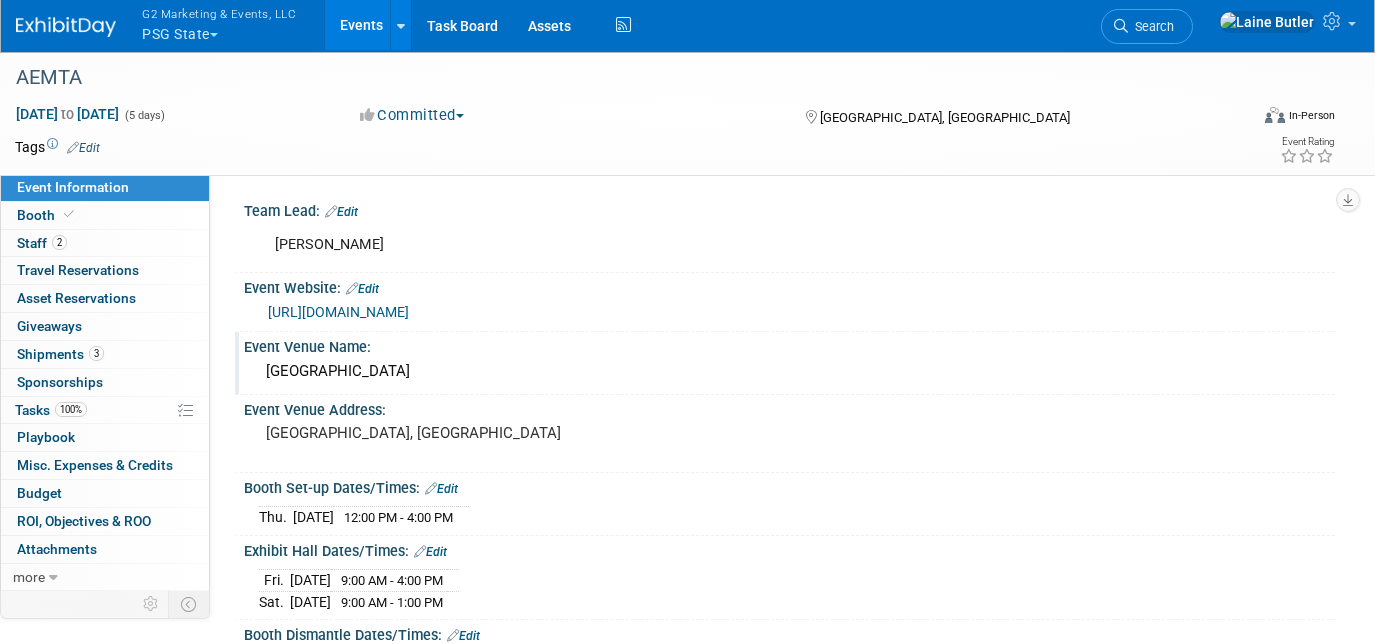scroll, scrollTop: 0, scrollLeft: 0, axis: both 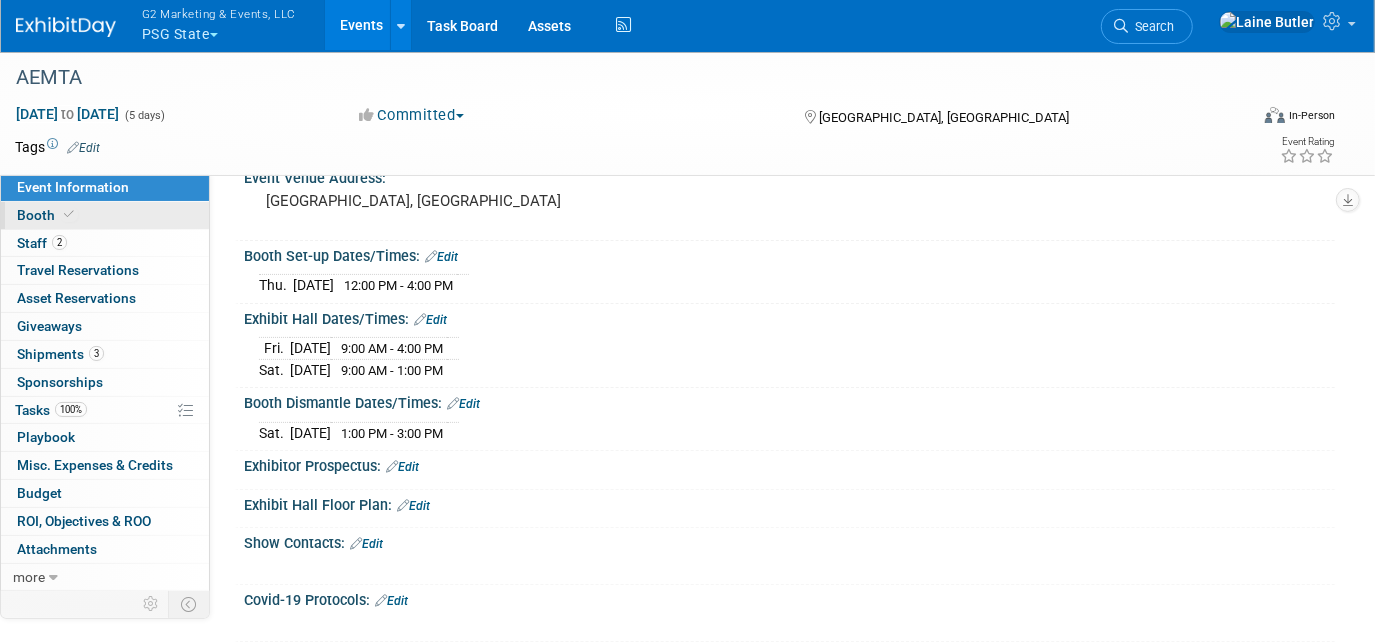 click on "Booth" at bounding box center [105, 215] 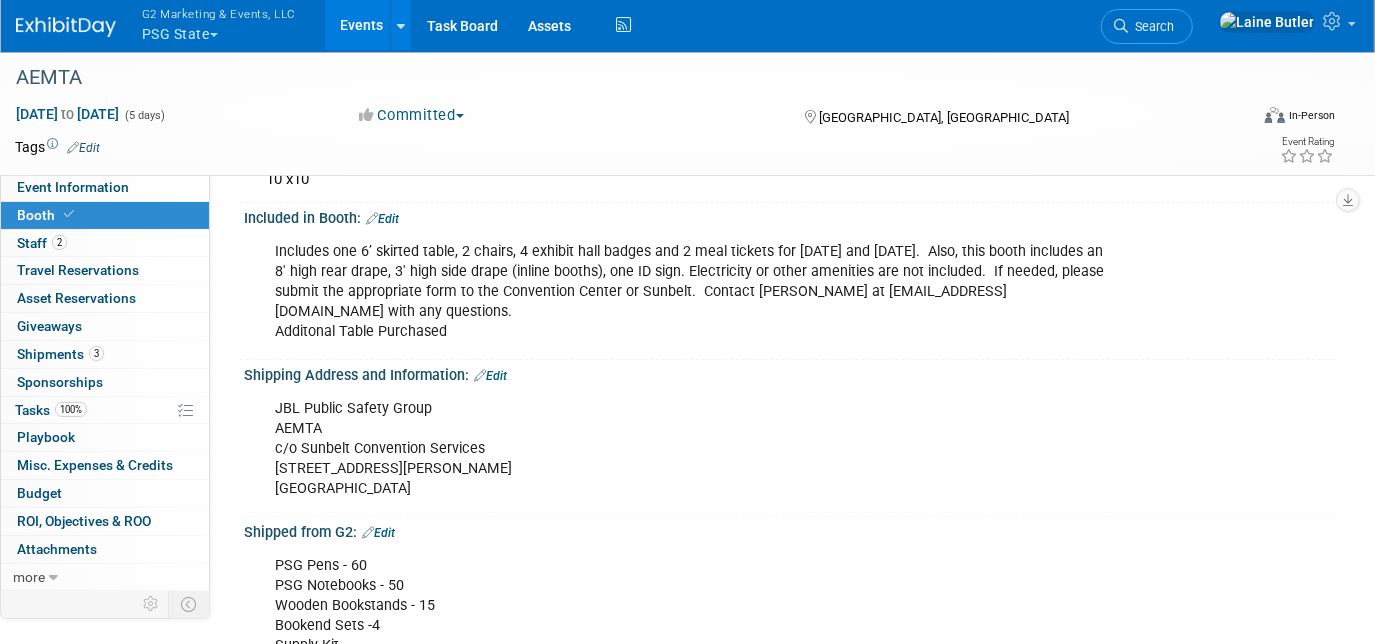 scroll, scrollTop: 202, scrollLeft: 0, axis: vertical 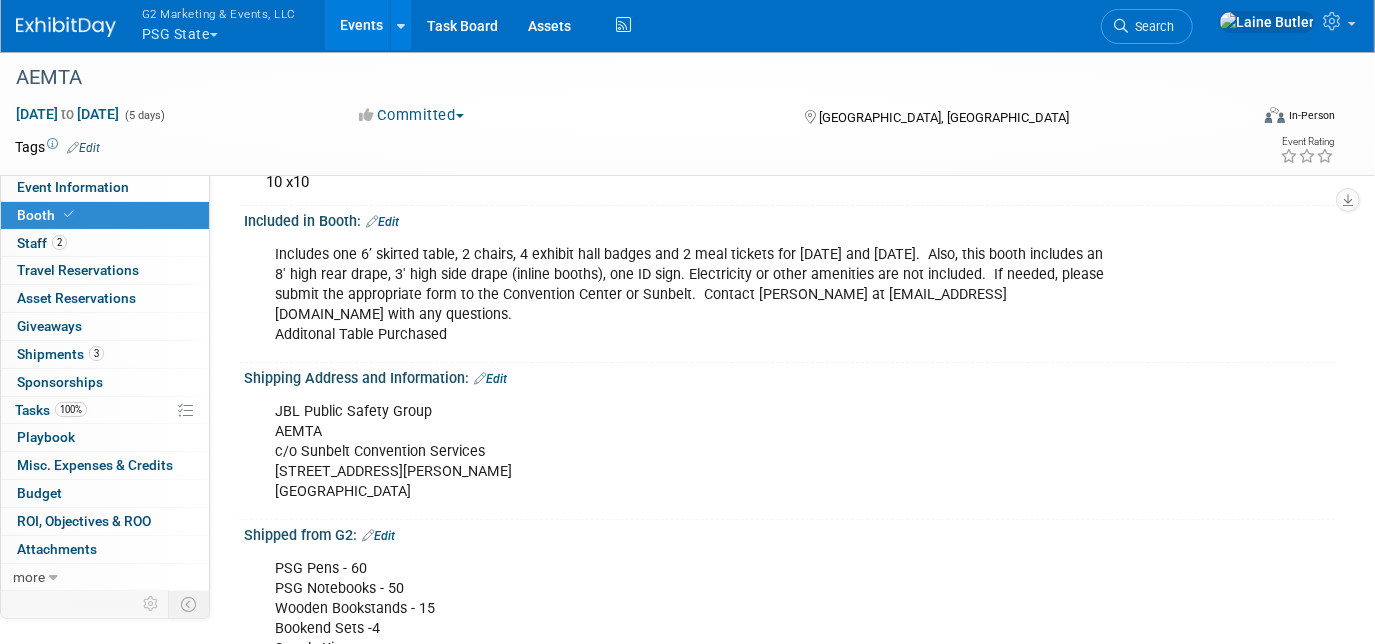 click at bounding box center [66, 27] 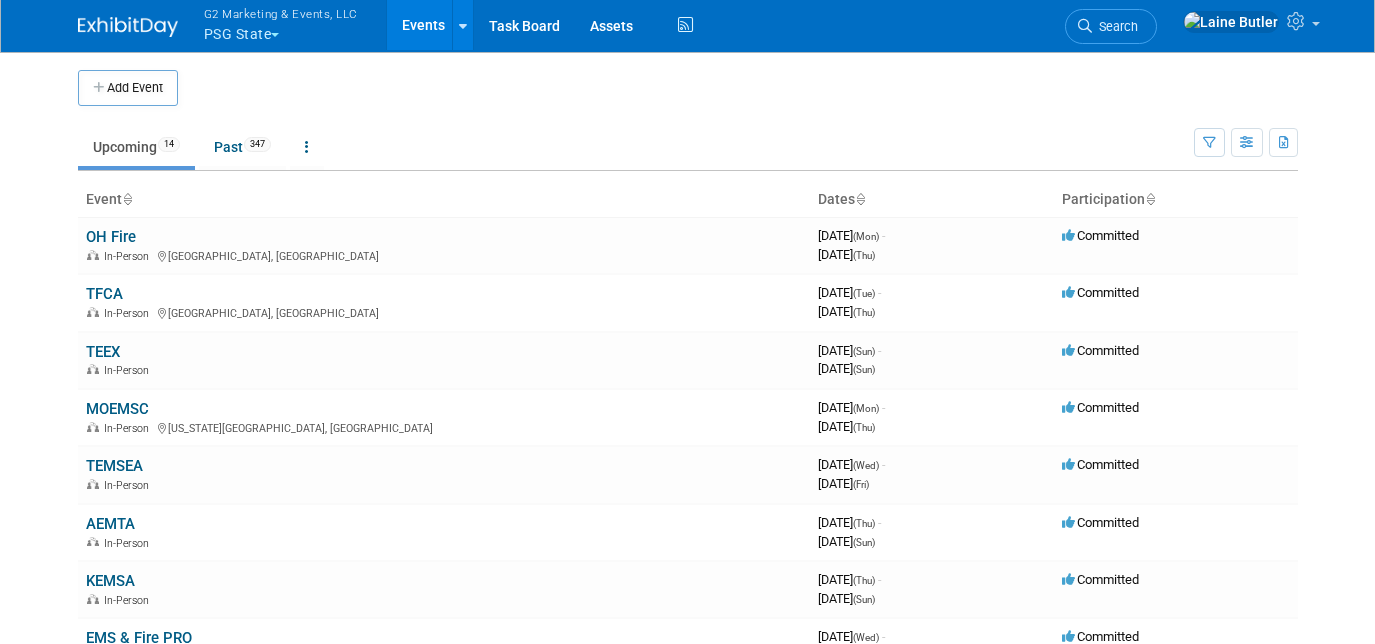 scroll, scrollTop: 0, scrollLeft: 0, axis: both 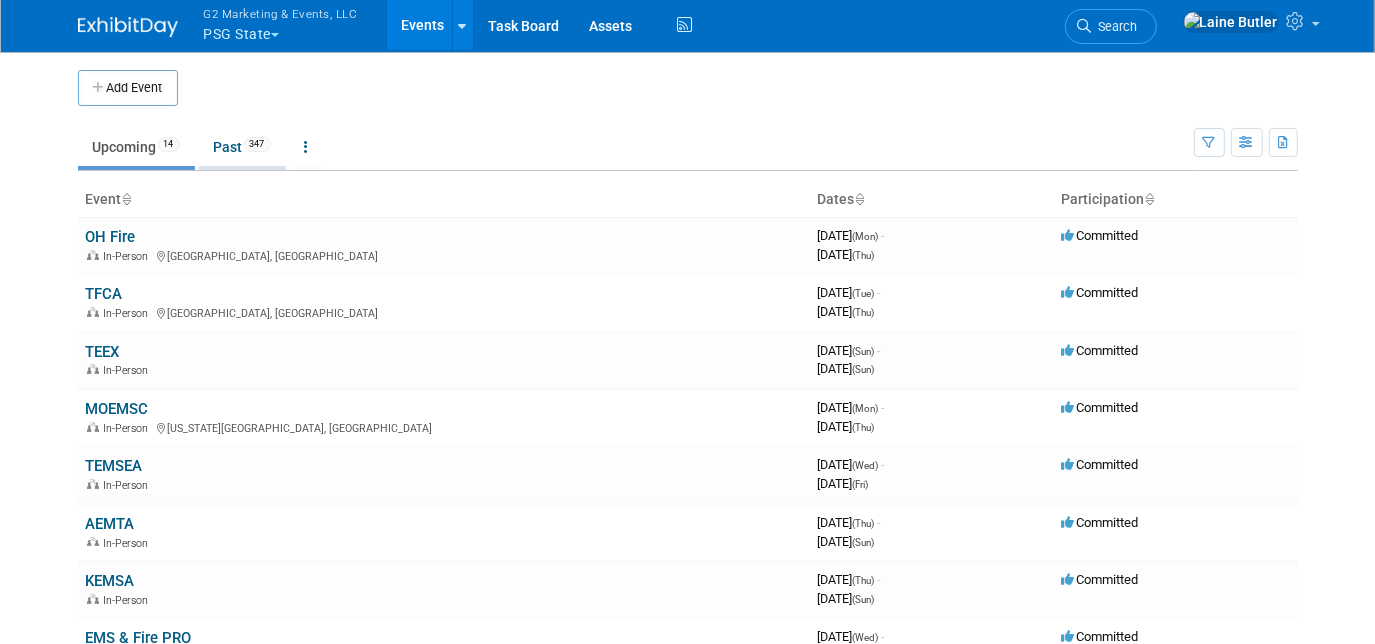 click on "Past
347" at bounding box center [242, 147] 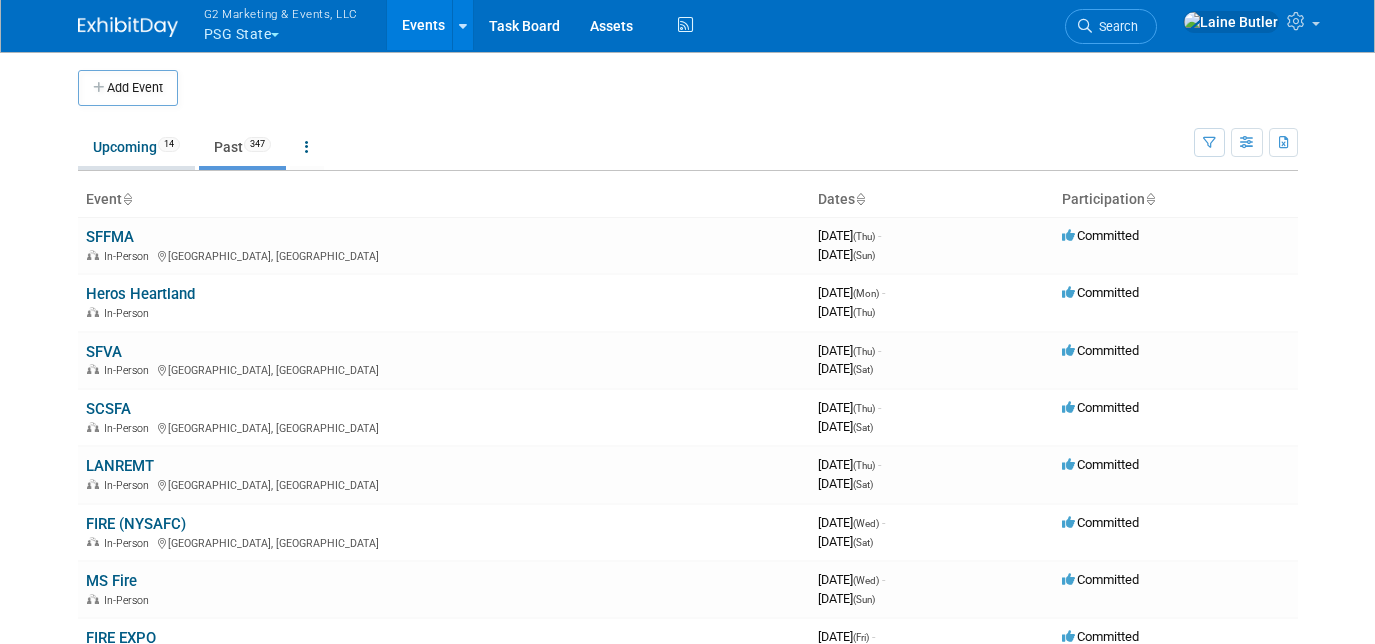 scroll, scrollTop: 0, scrollLeft: 0, axis: both 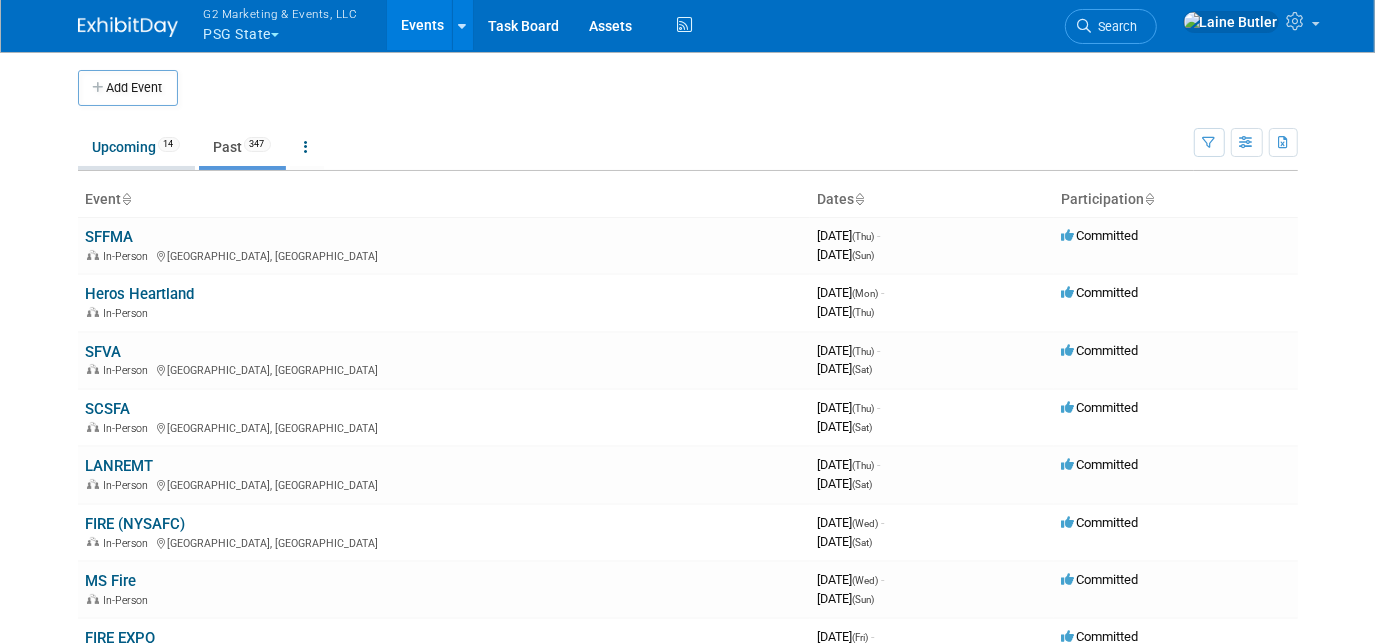 click on "Upcoming
14" 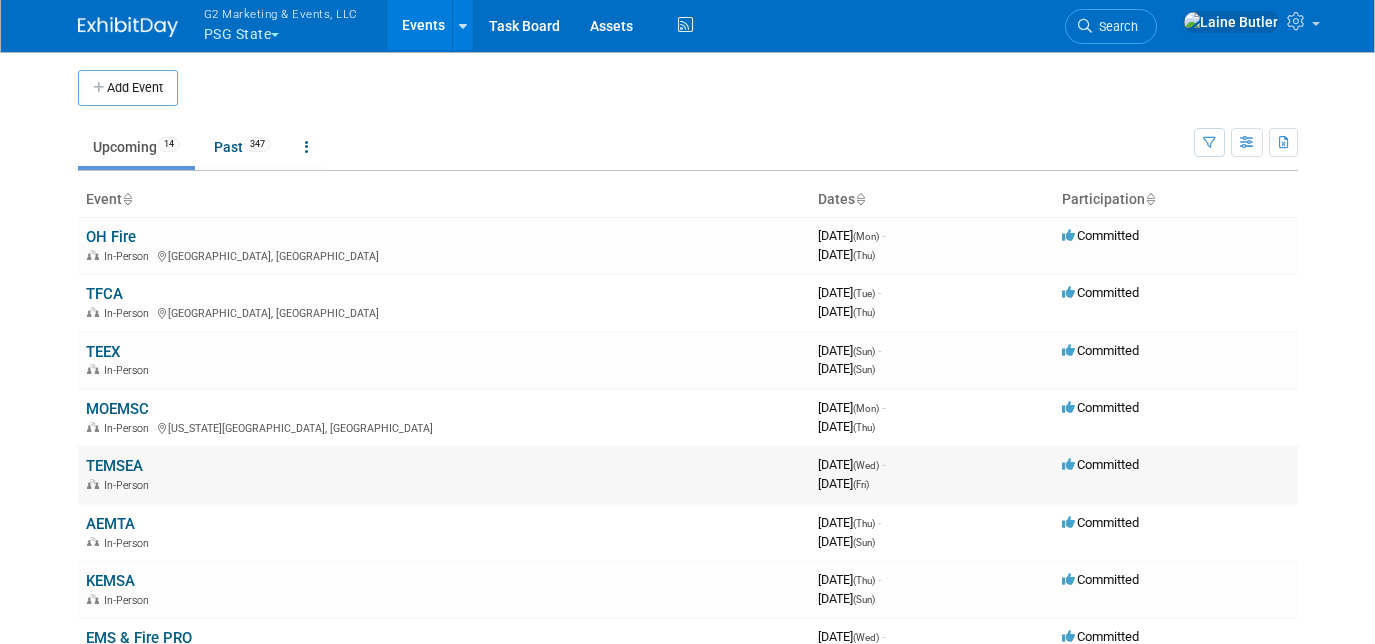 scroll, scrollTop: 0, scrollLeft: 0, axis: both 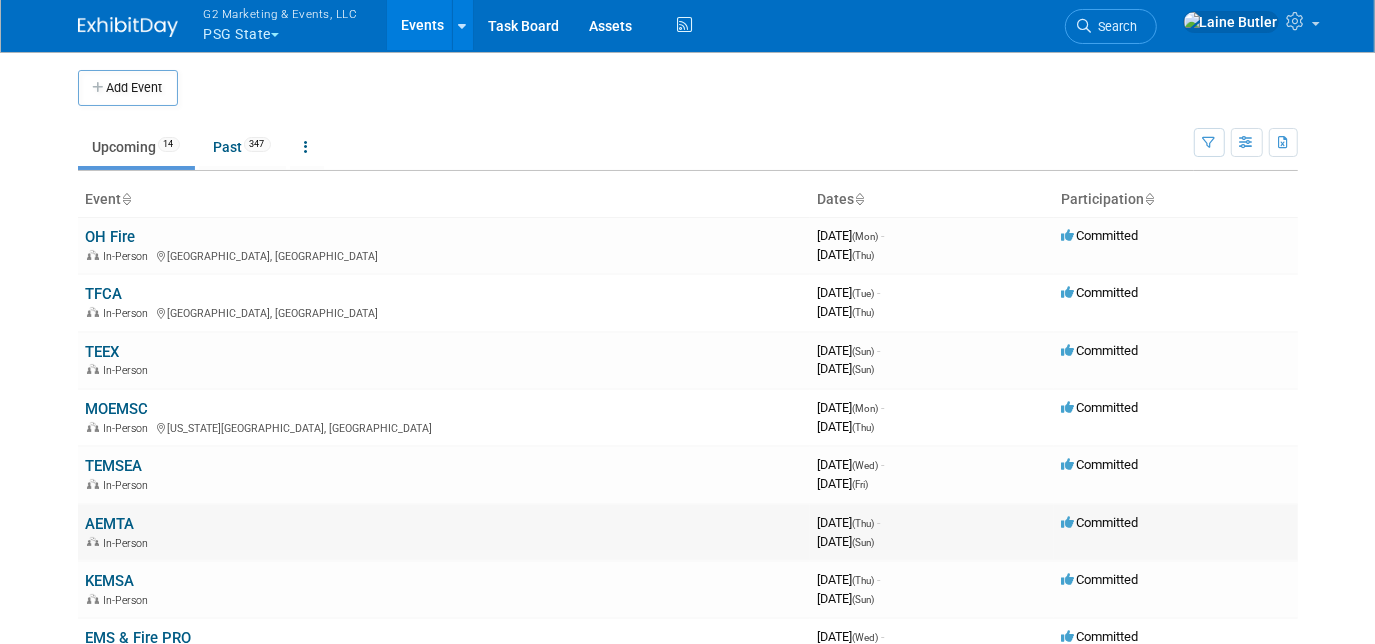 click on "AEMTA" at bounding box center [110, 524] 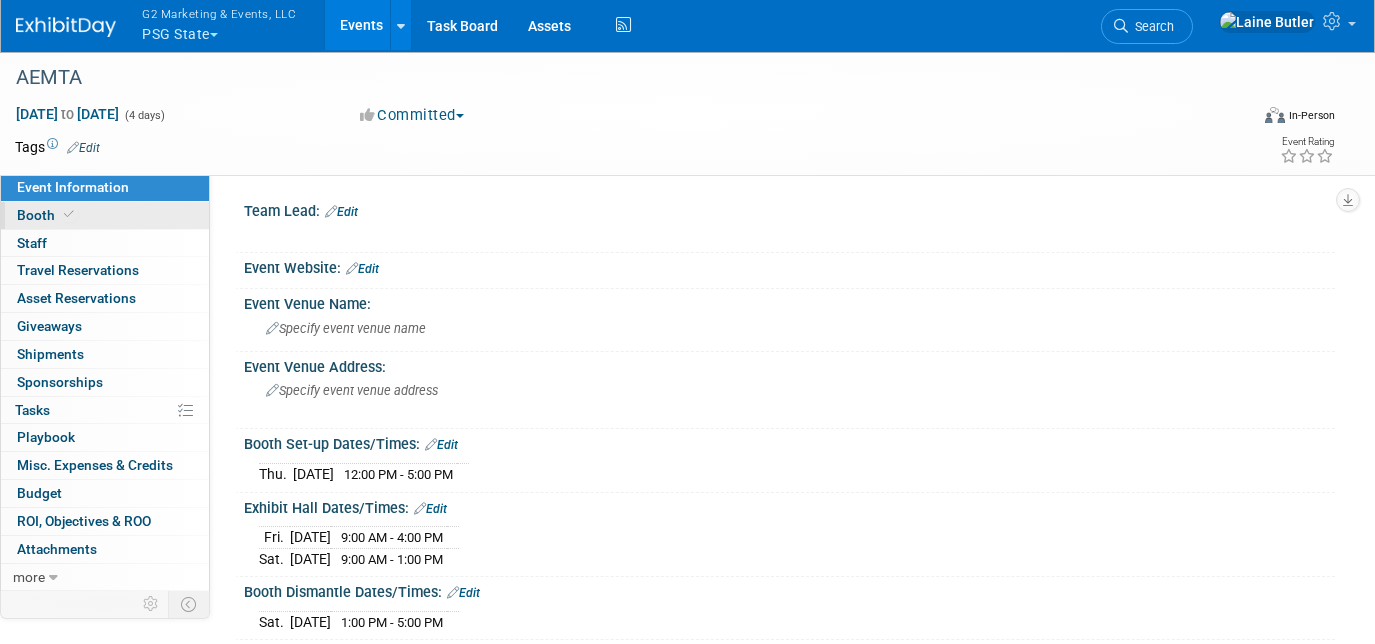 scroll, scrollTop: 0, scrollLeft: 0, axis: both 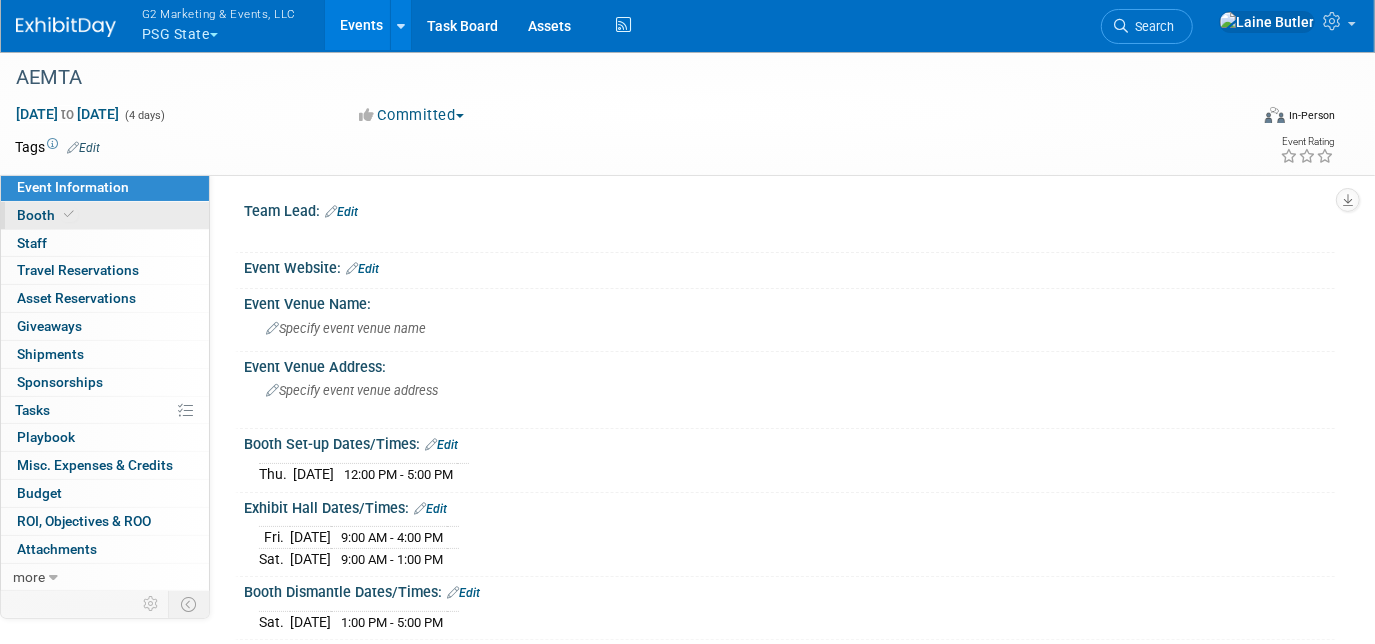 click on "Booth" at bounding box center [105, 215] 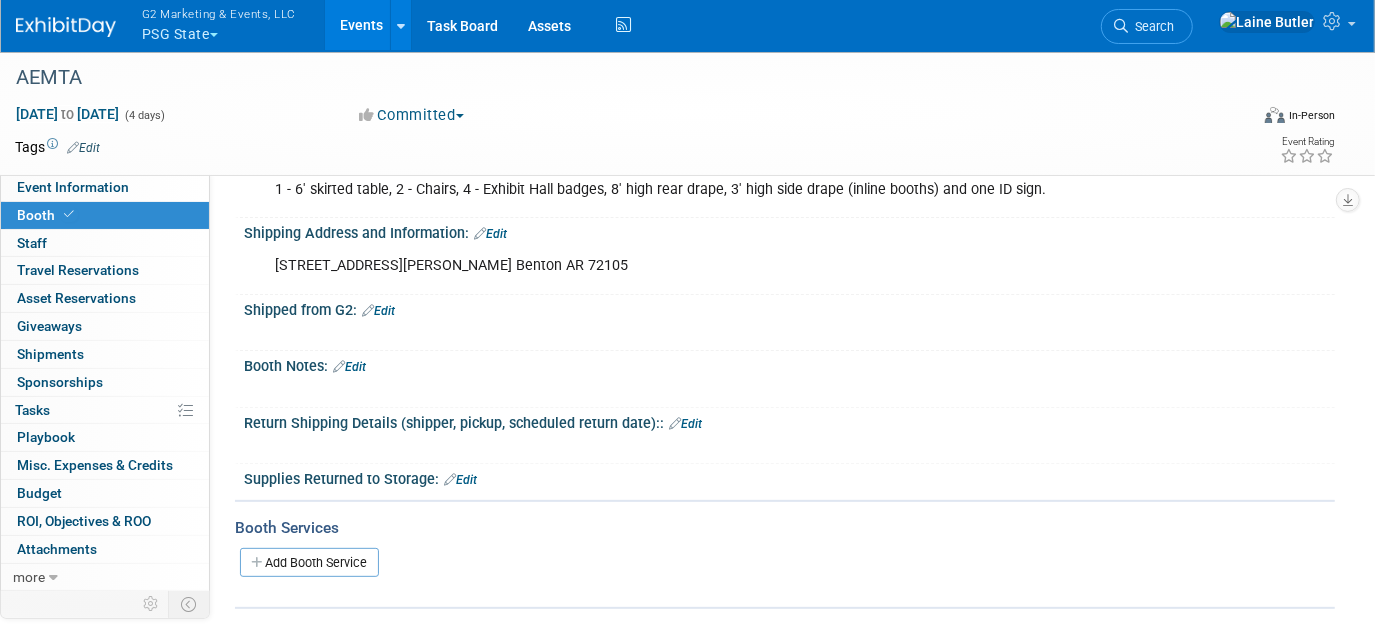 scroll, scrollTop: 187, scrollLeft: 0, axis: vertical 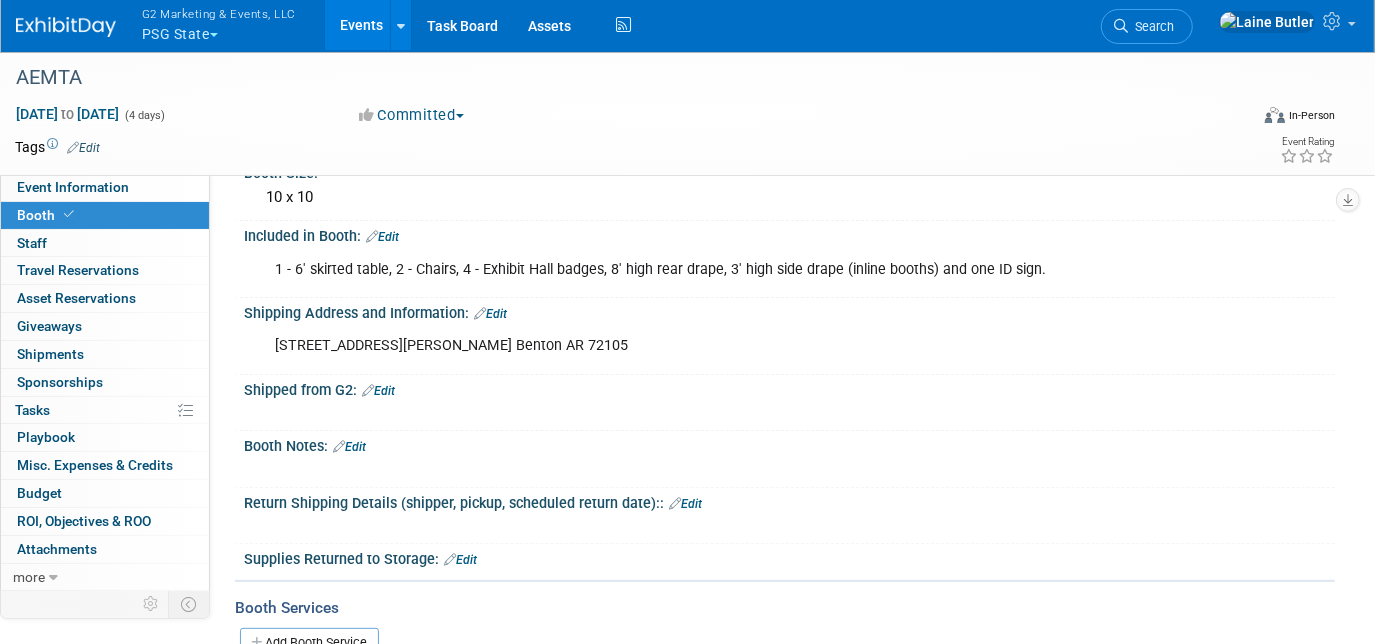 click on "Edit" at bounding box center [490, 314] 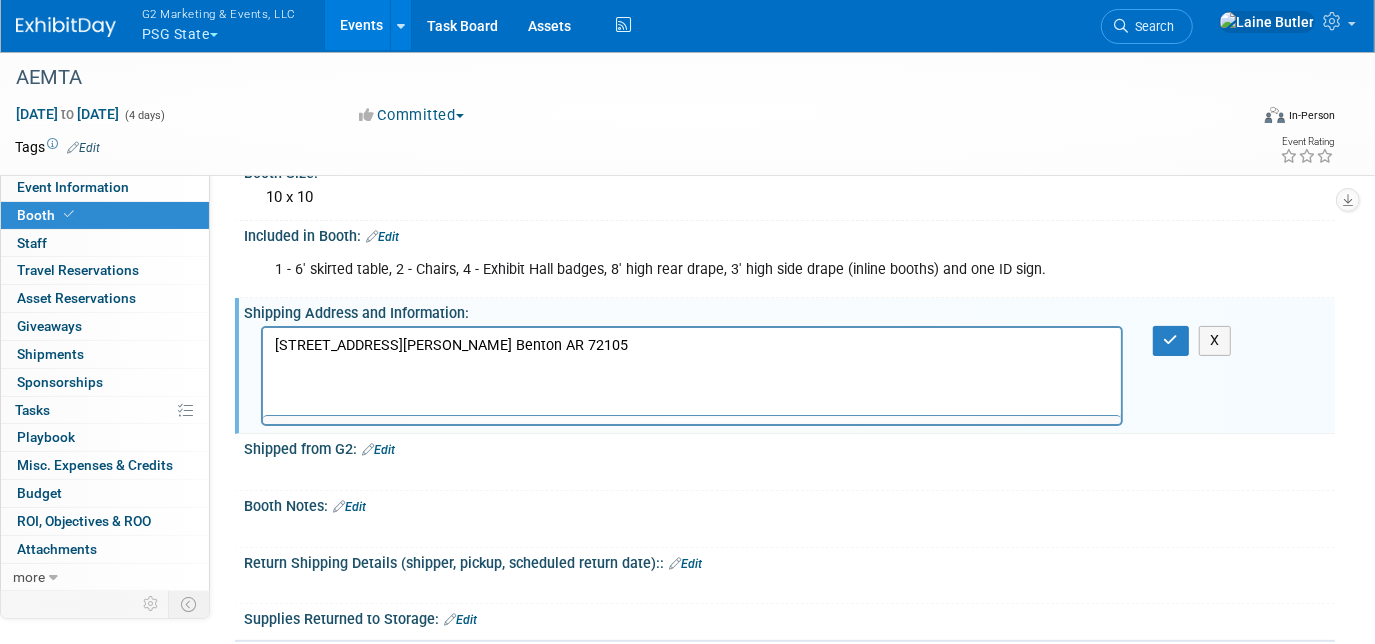 scroll, scrollTop: 0, scrollLeft: 0, axis: both 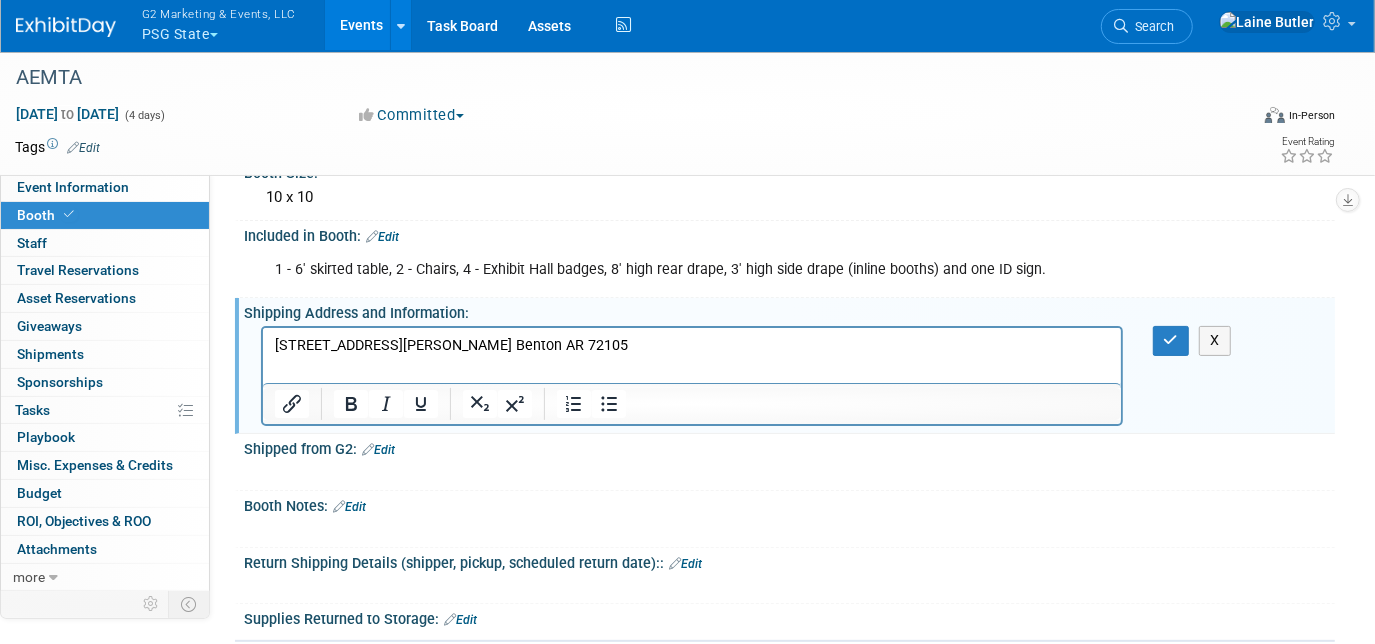 click on "1310 Jackman Rd. Benton AR 72105" at bounding box center [691, 346] 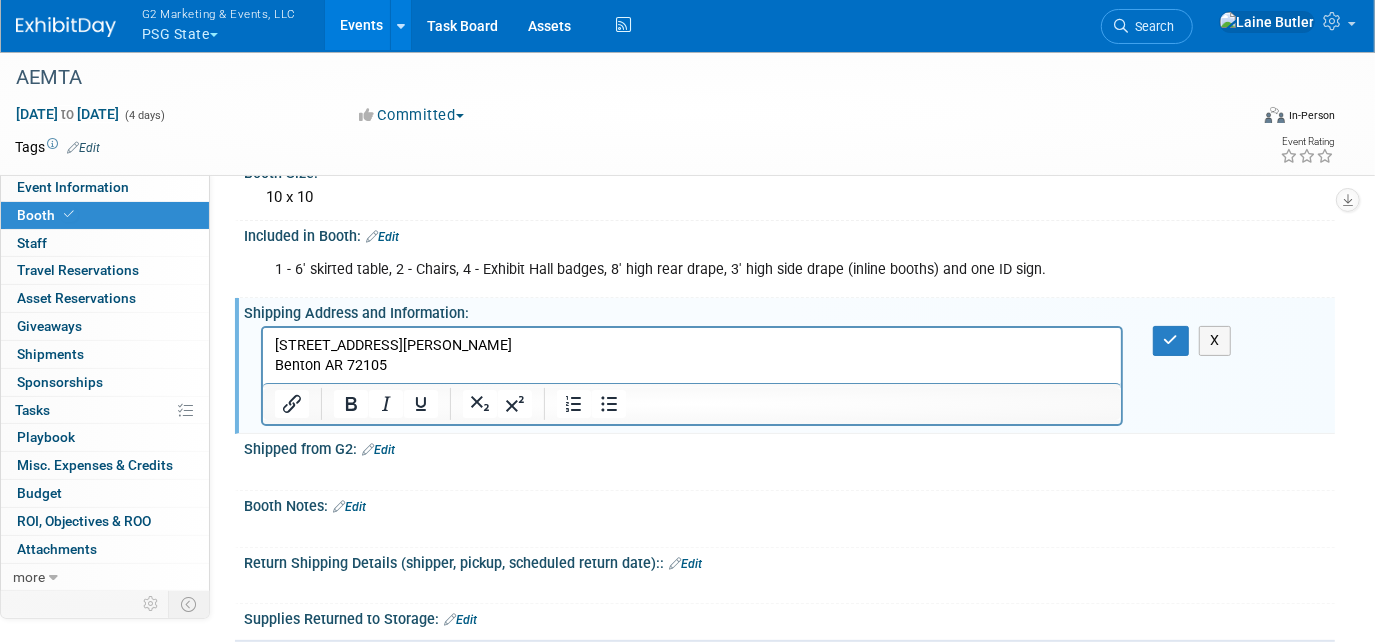 click on "1310 Jackman Rd." at bounding box center (691, 346) 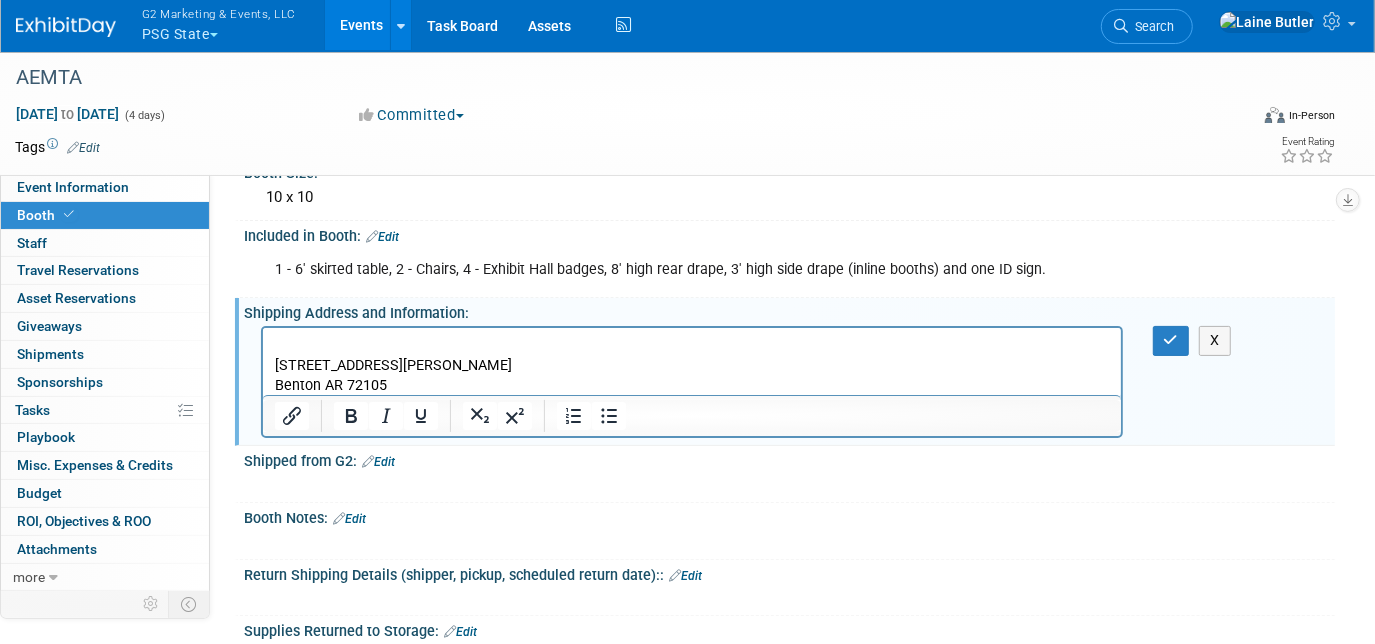 type 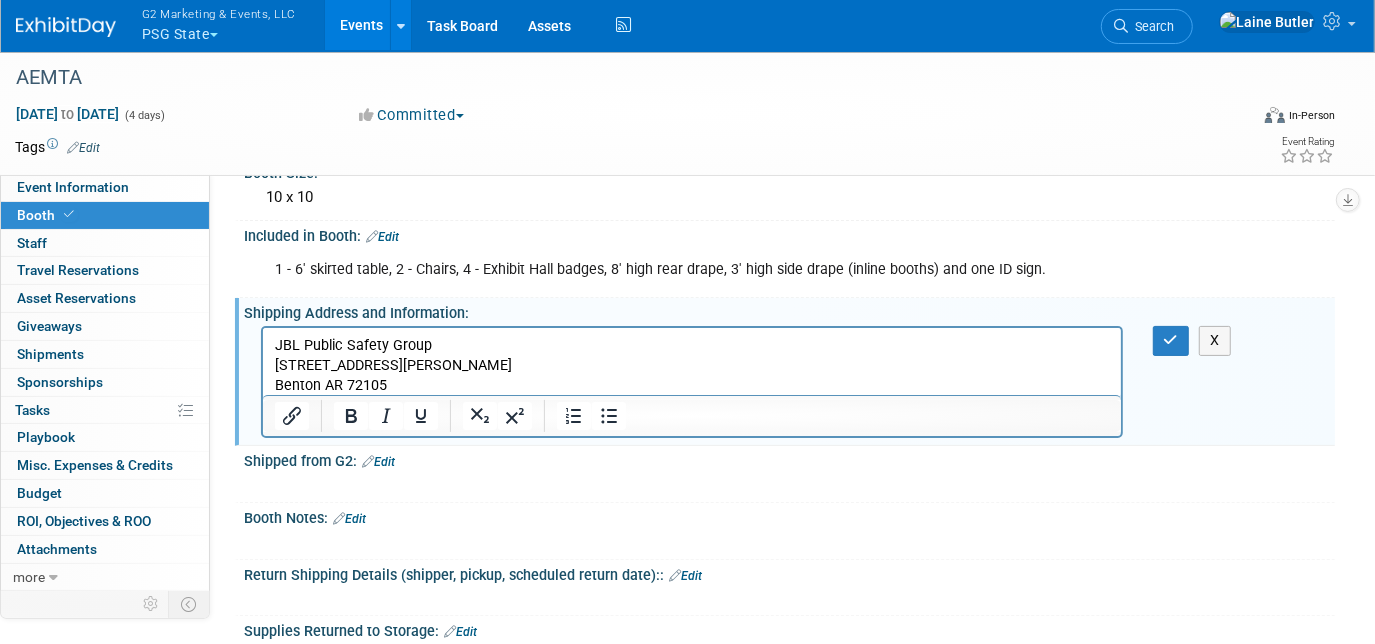 click on "JBL Public Safety Group" at bounding box center (691, 346) 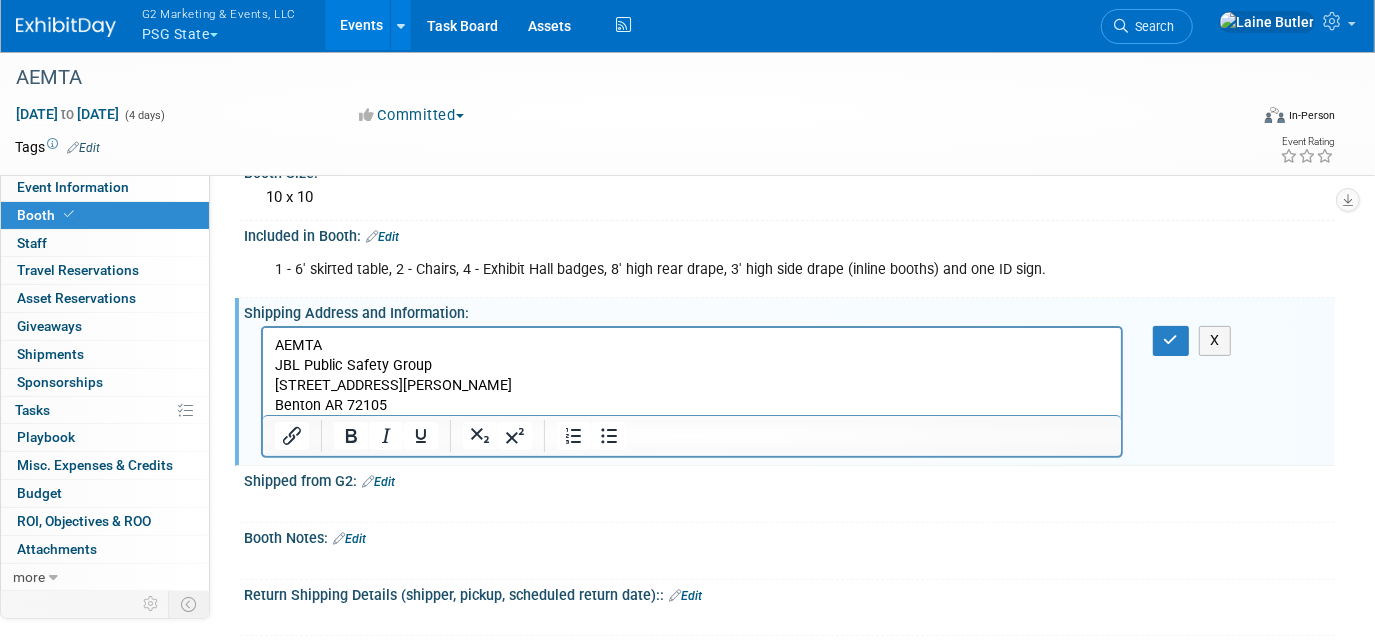 click on "AEMTA" at bounding box center [691, 346] 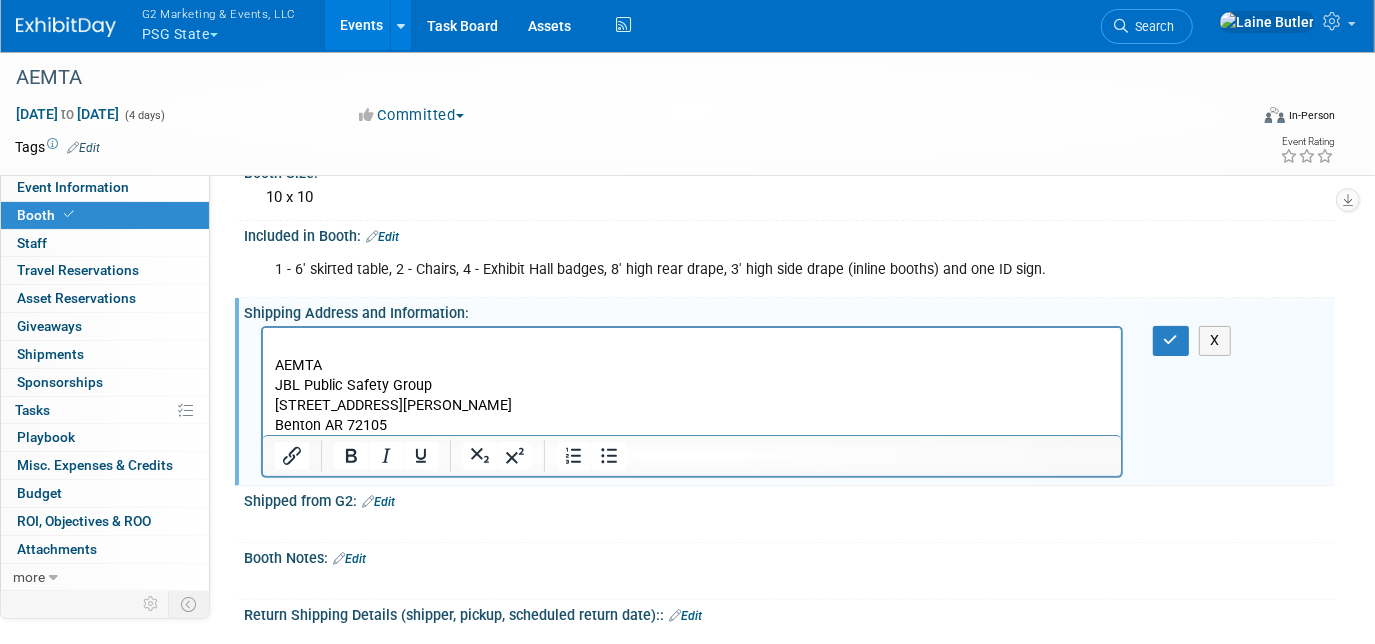 click at bounding box center [691, 346] 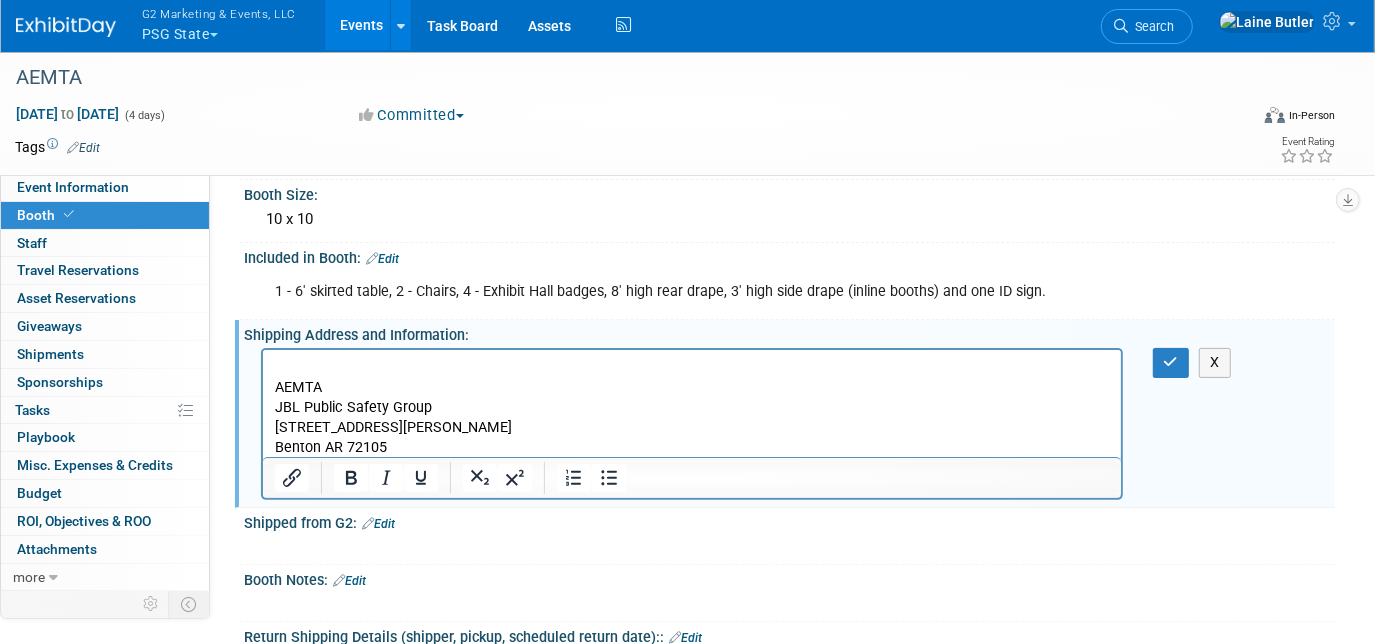 scroll, scrollTop: 168, scrollLeft: 0, axis: vertical 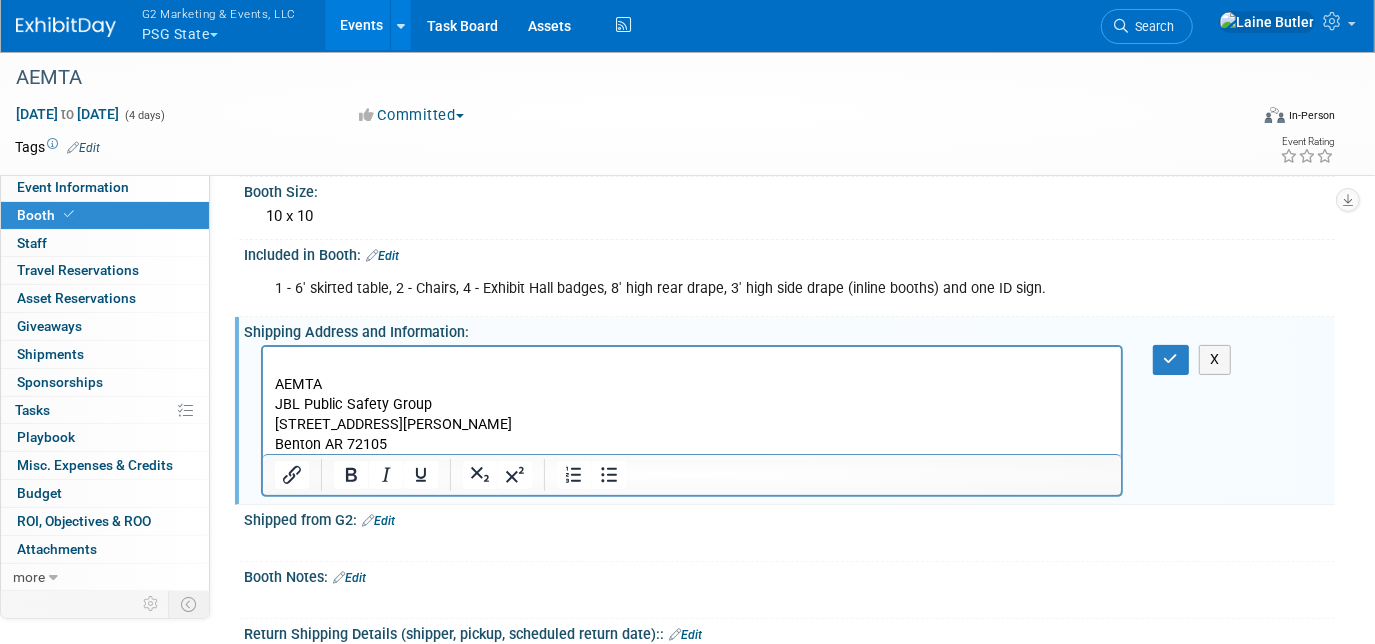 click at bounding box center [691, 365] 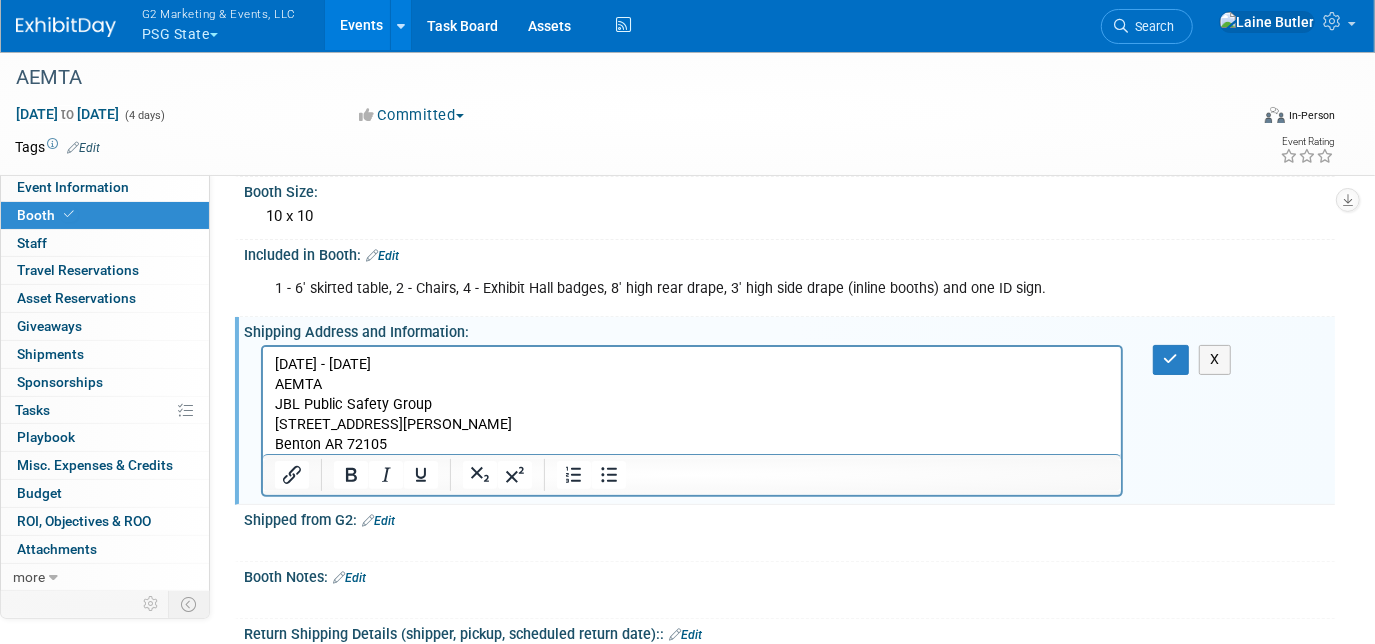 click on "Benton AR 72105" at bounding box center [691, 445] 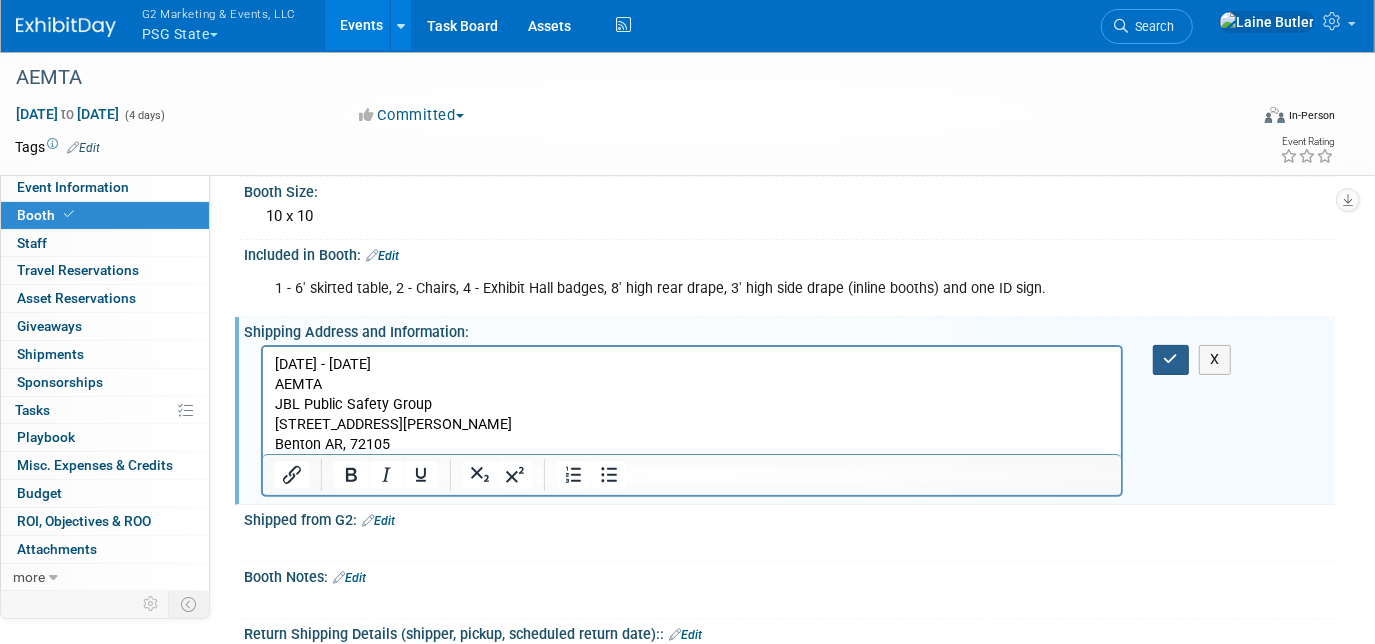 click at bounding box center (1171, 359) 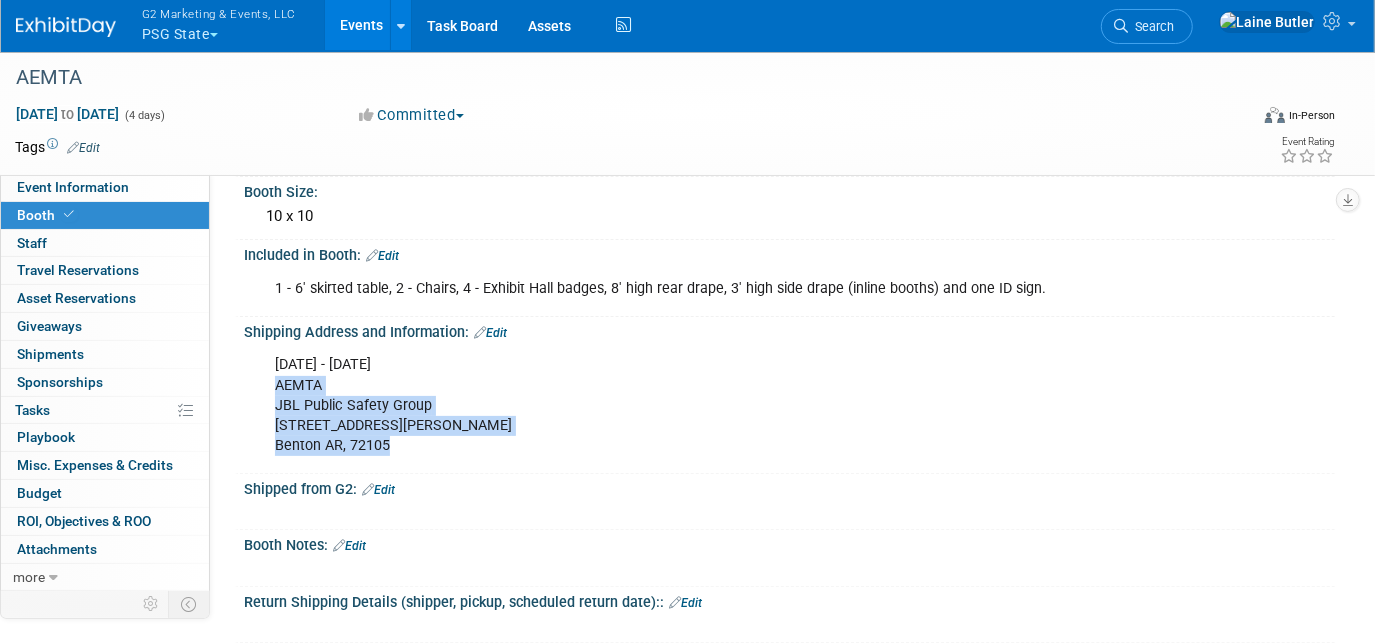 drag, startPoint x: 391, startPoint y: 438, endPoint x: 270, endPoint y: 383, distance: 132.91351 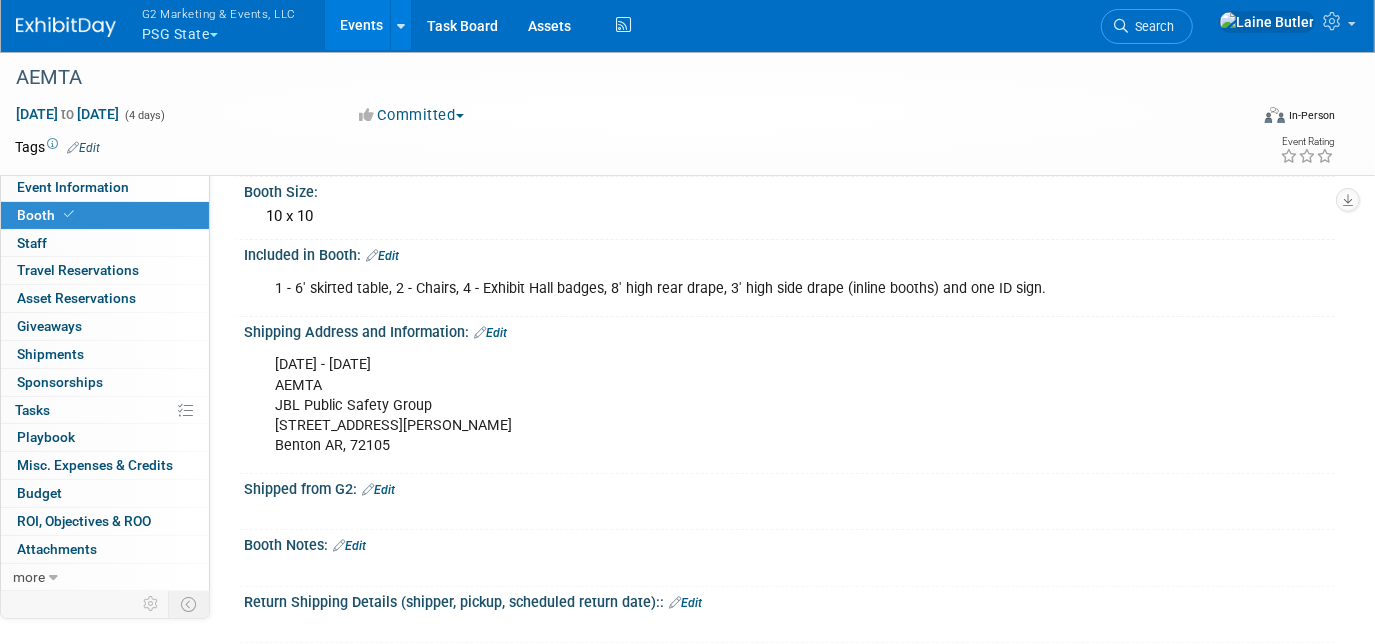 click at bounding box center (66, 27) 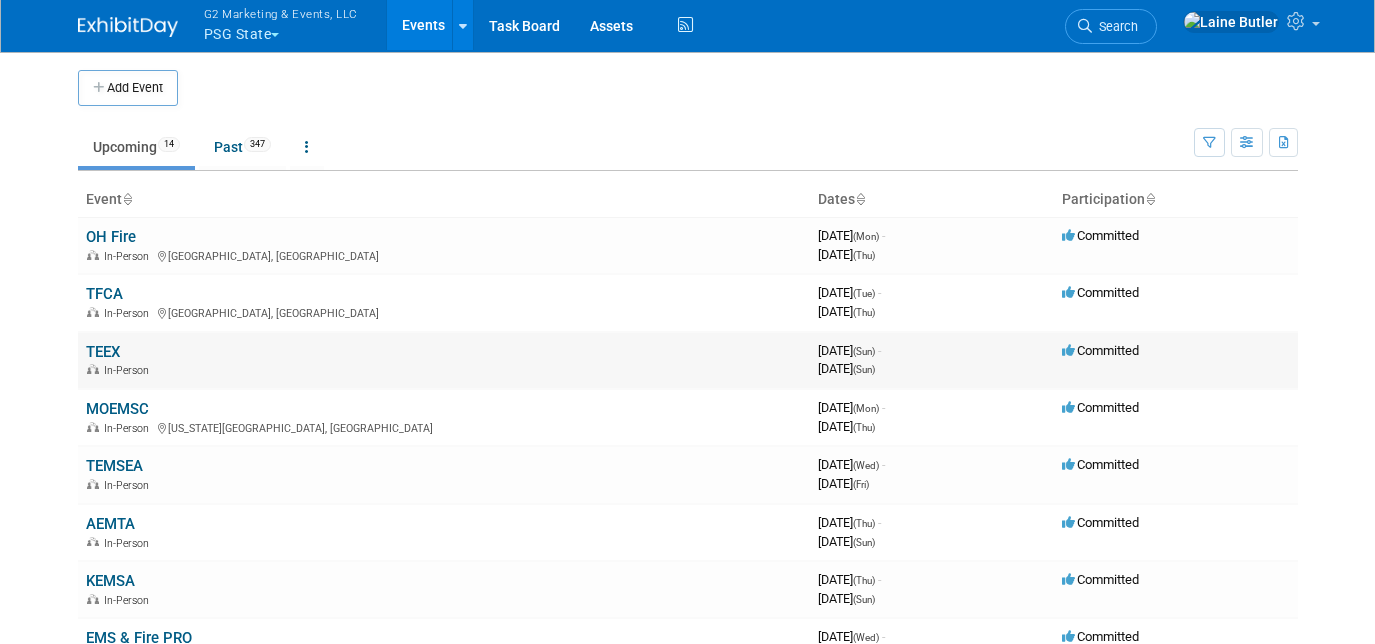 scroll, scrollTop: 0, scrollLeft: 0, axis: both 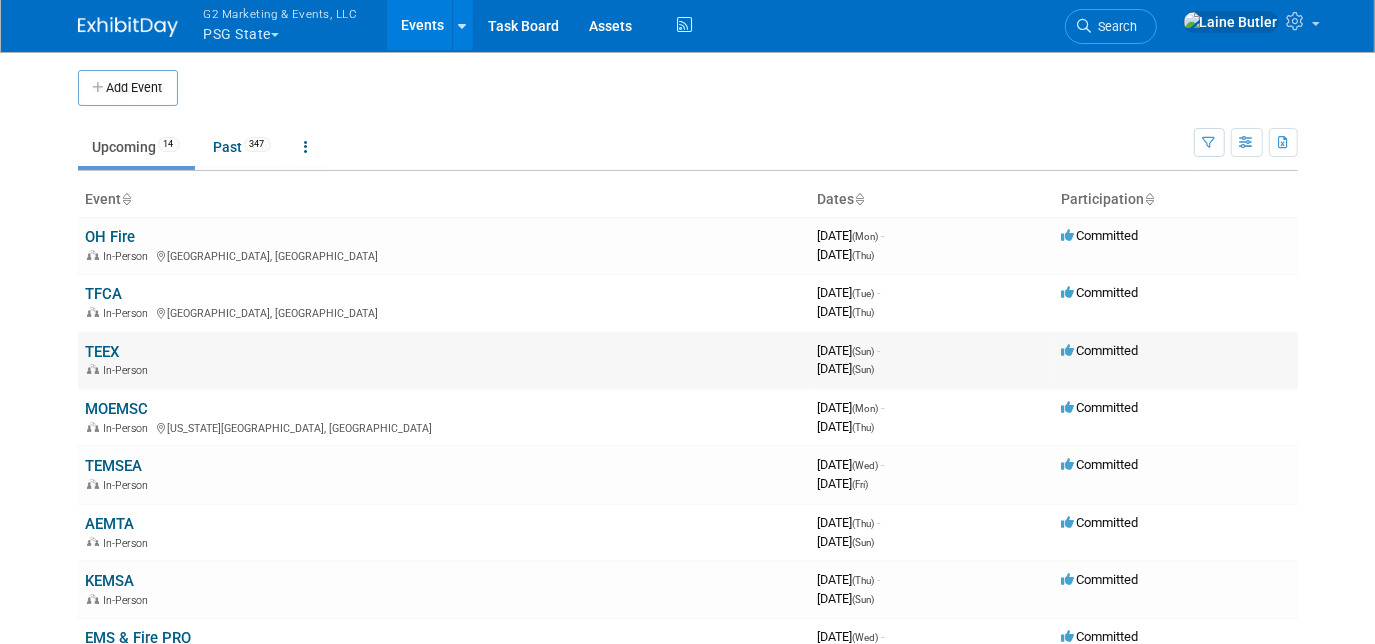 click on "TEEX" at bounding box center [103, 352] 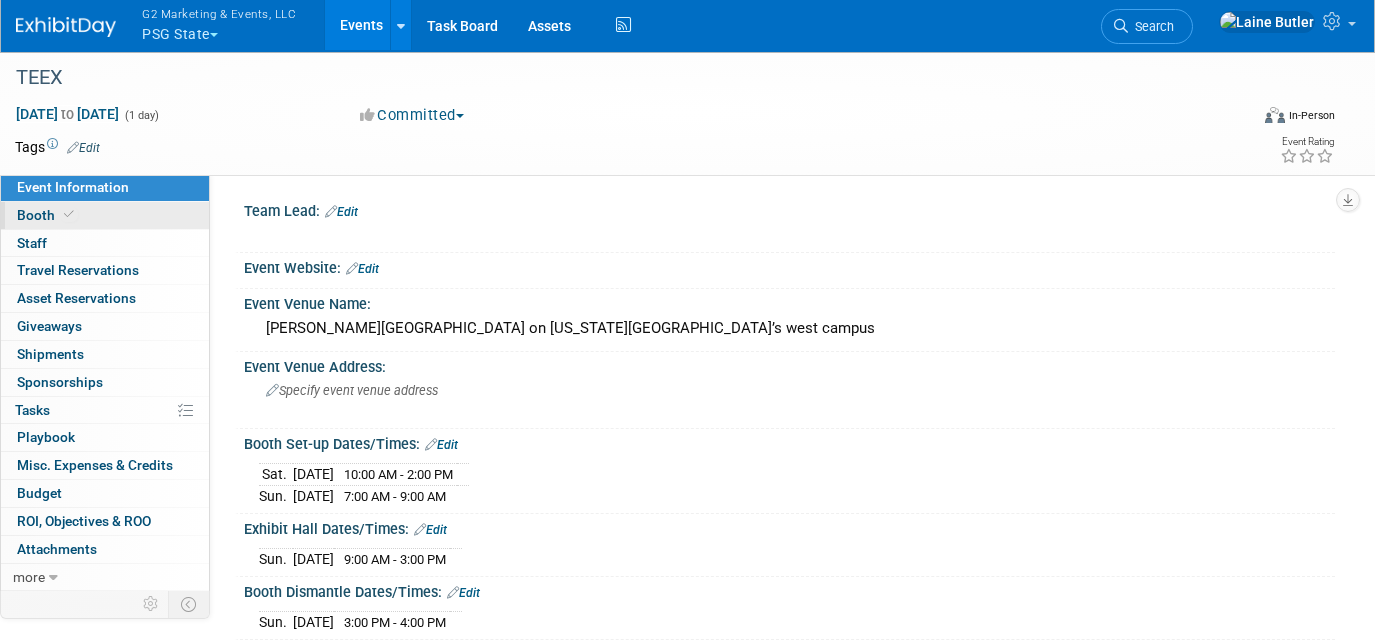 scroll, scrollTop: 0, scrollLeft: 0, axis: both 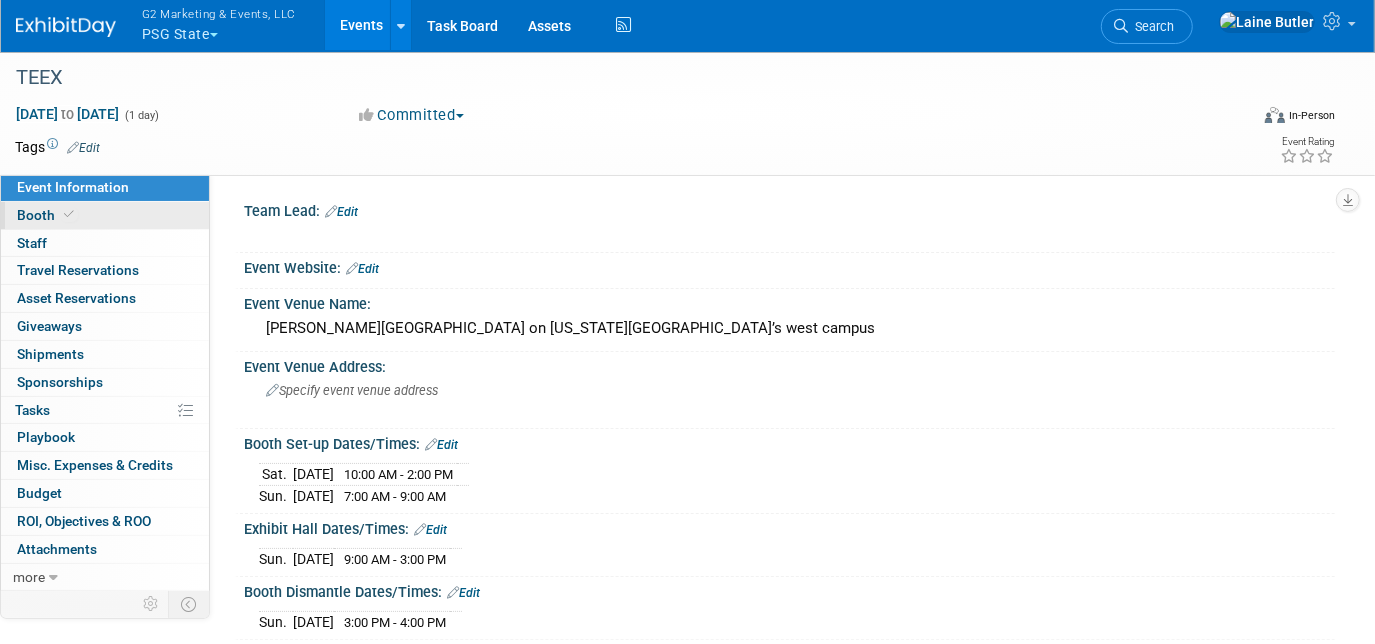 click on "Booth" at bounding box center (47, 215) 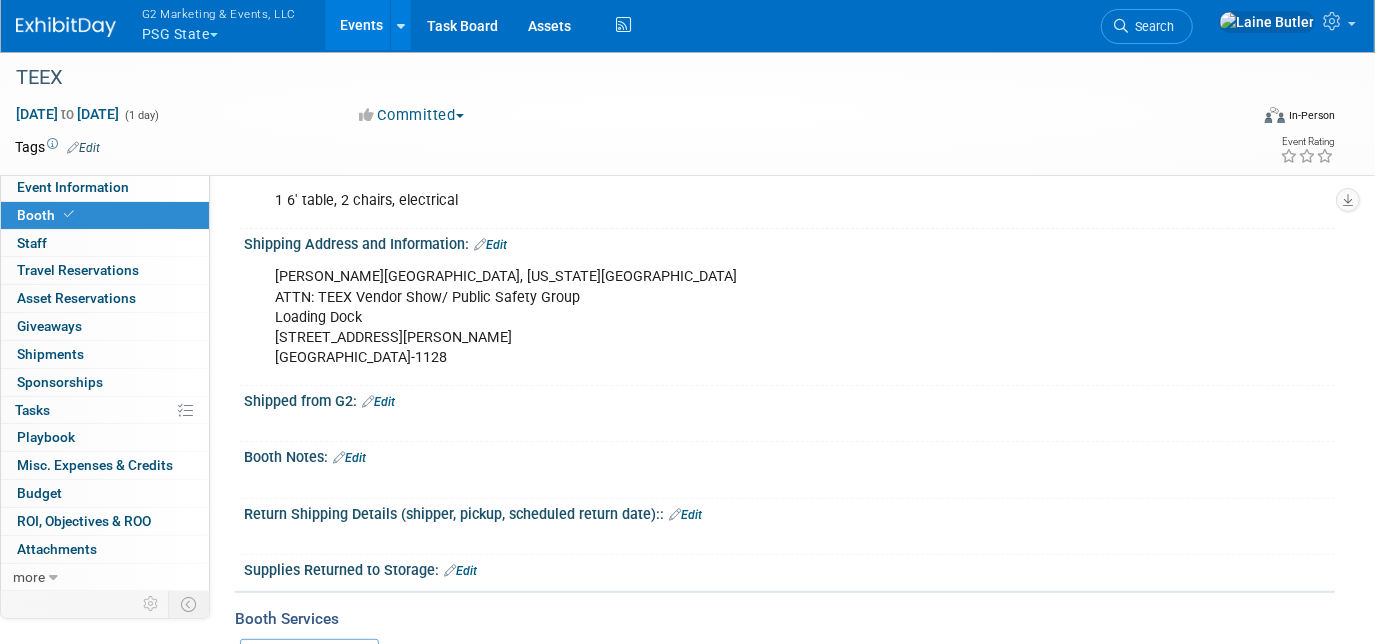 scroll, scrollTop: 258, scrollLeft: 0, axis: vertical 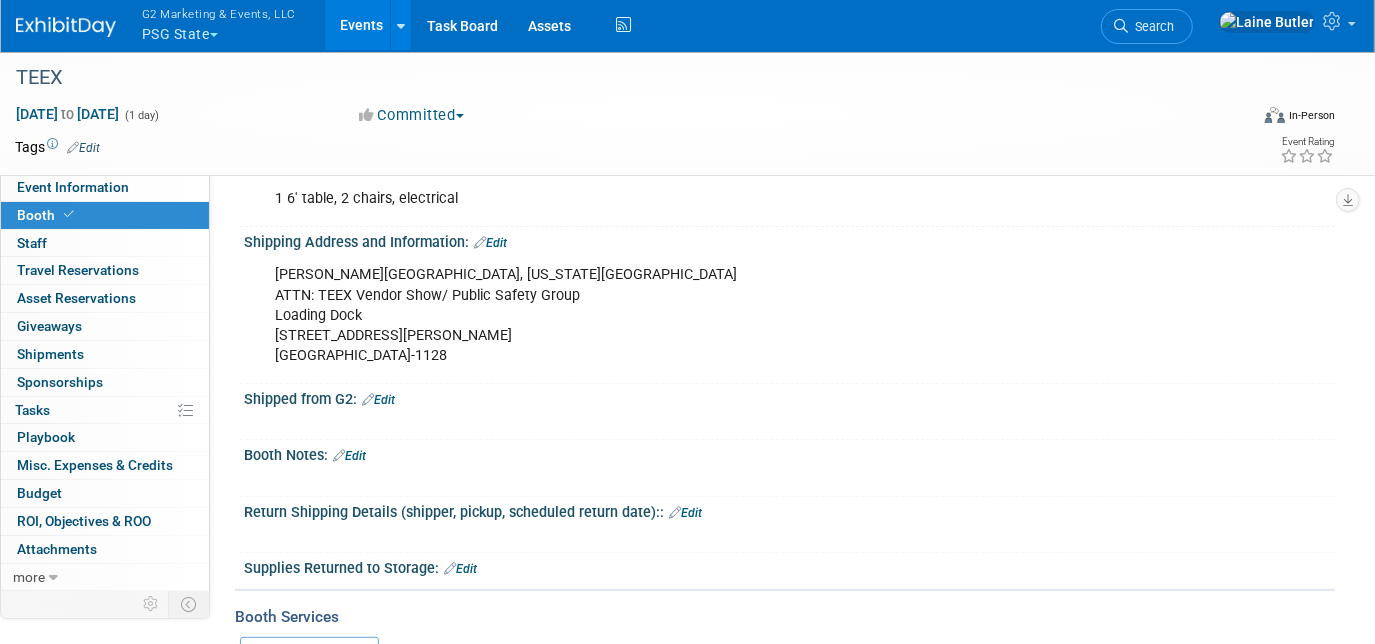 click on "Edit" at bounding box center [378, 400] 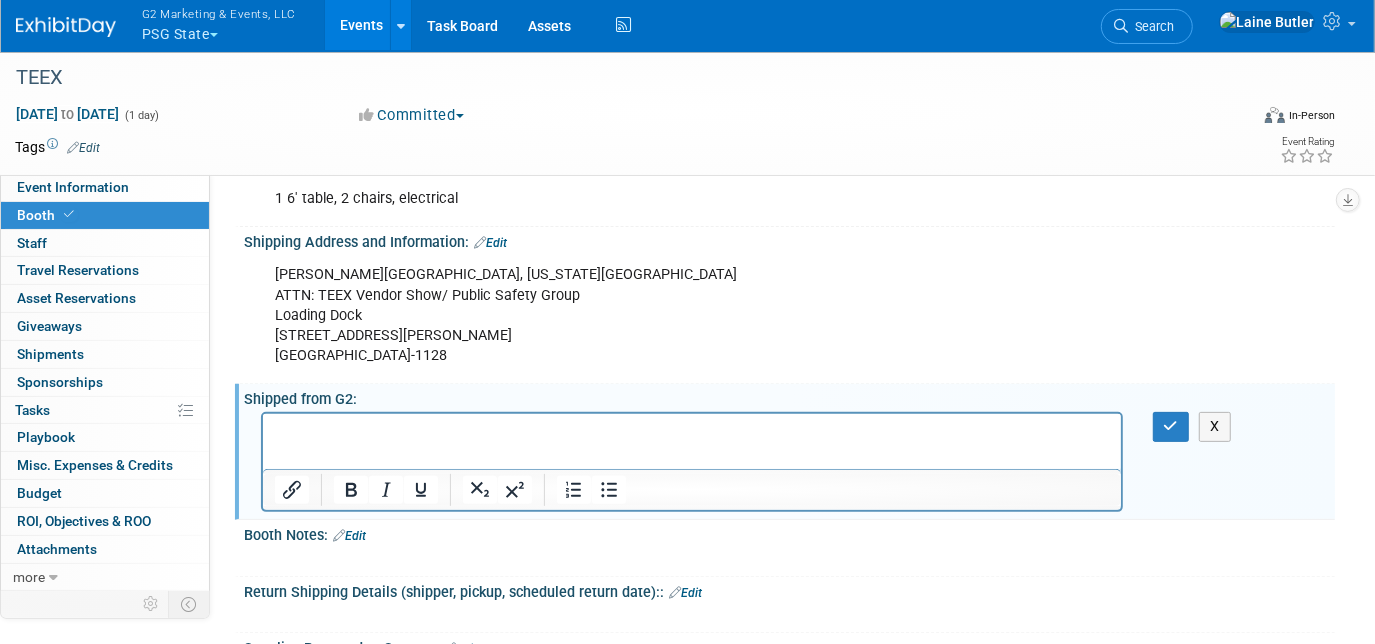 scroll, scrollTop: 0, scrollLeft: 0, axis: both 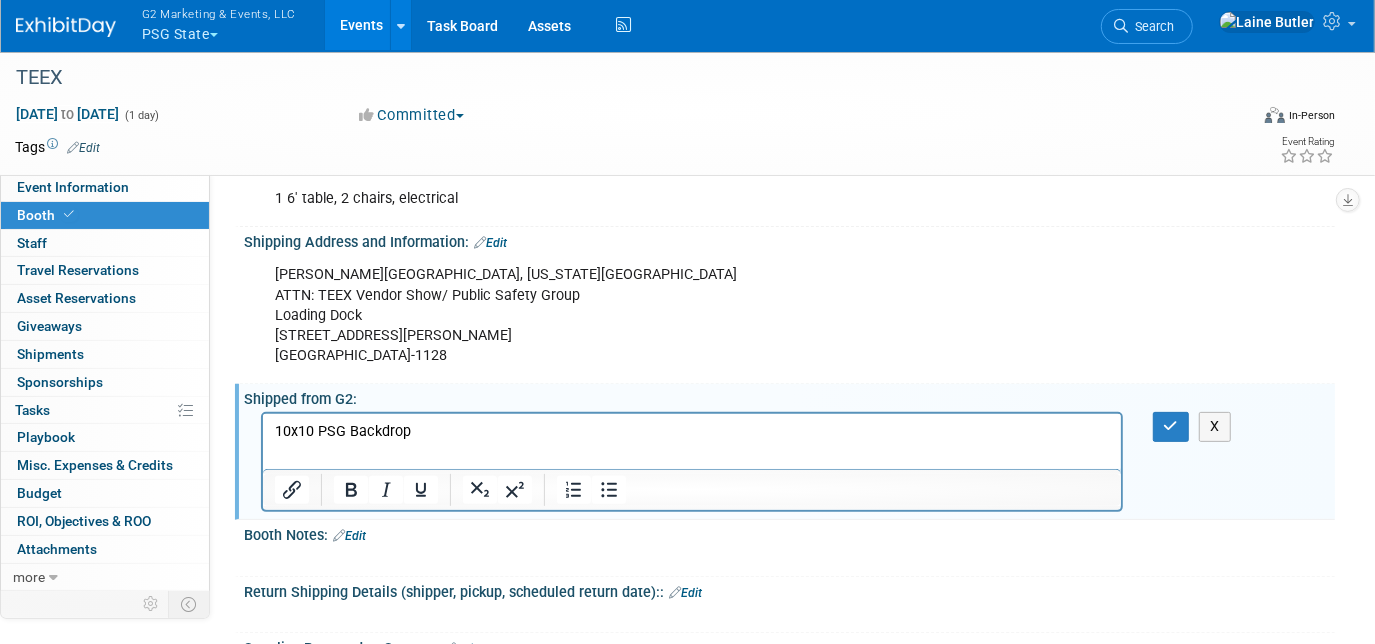 click on "10x10 PSG Backdrop" at bounding box center (691, 432) 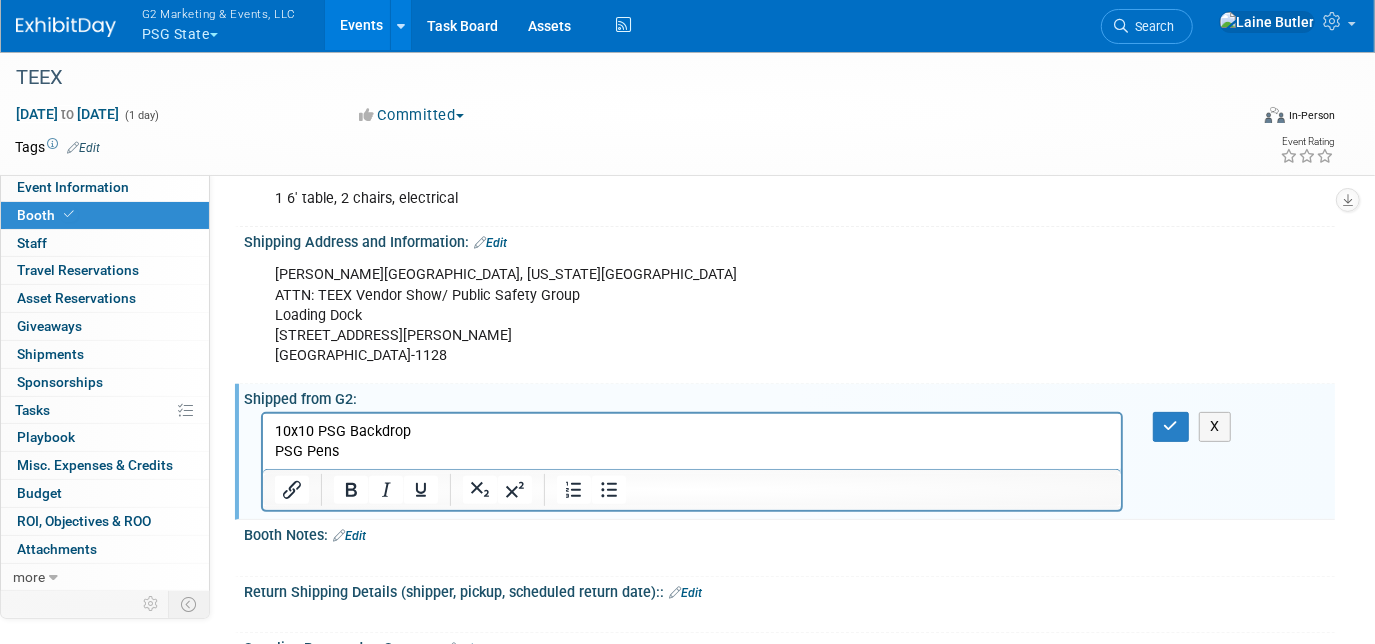 click on "PSG Pens" at bounding box center (691, 452) 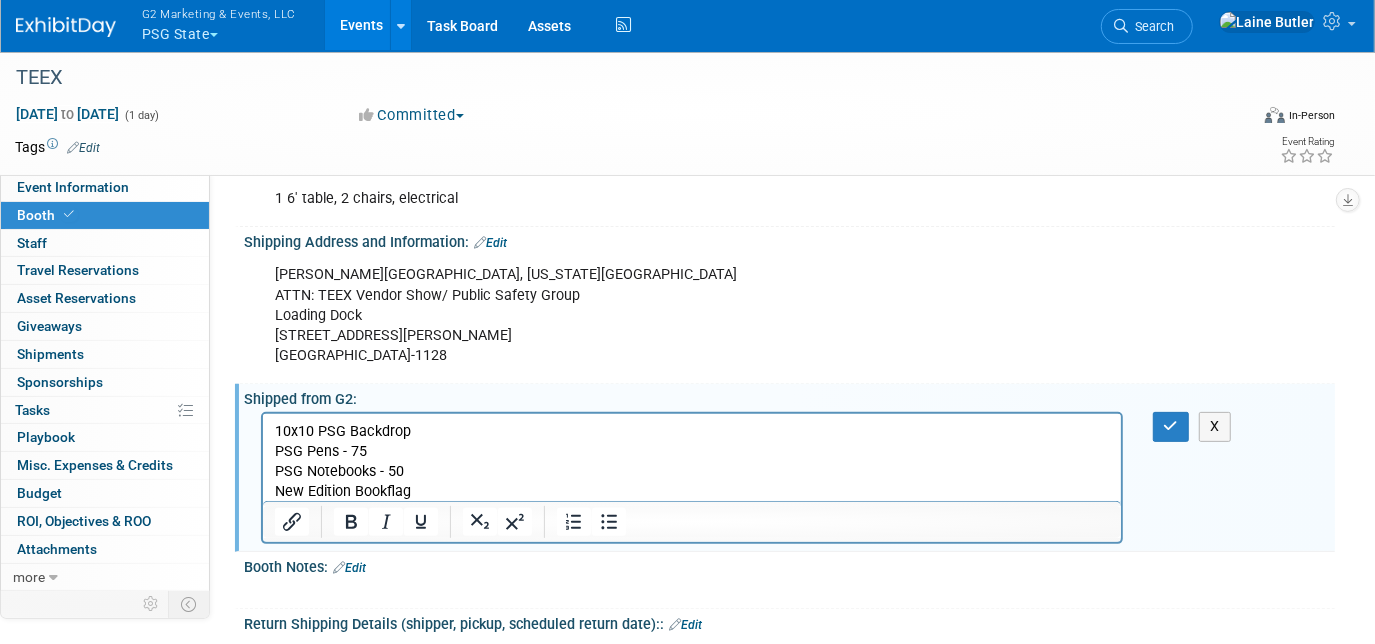click at bounding box center [692, 521] 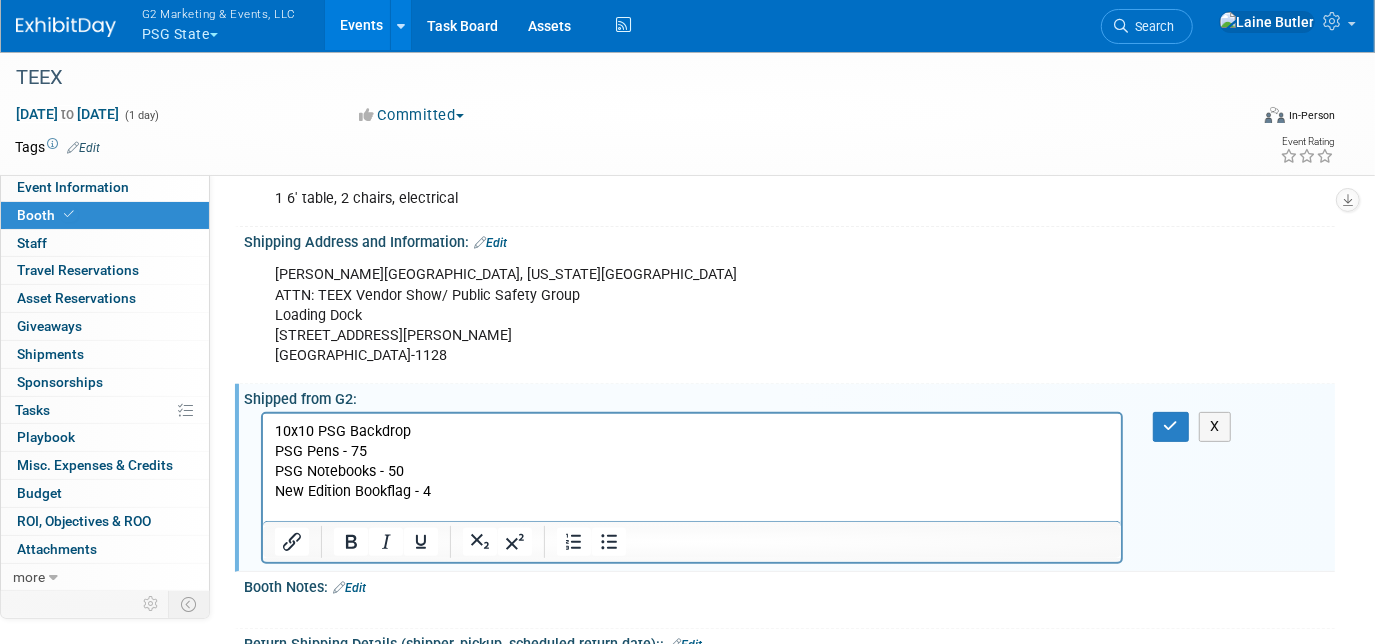 scroll, scrollTop: 320, scrollLeft: 0, axis: vertical 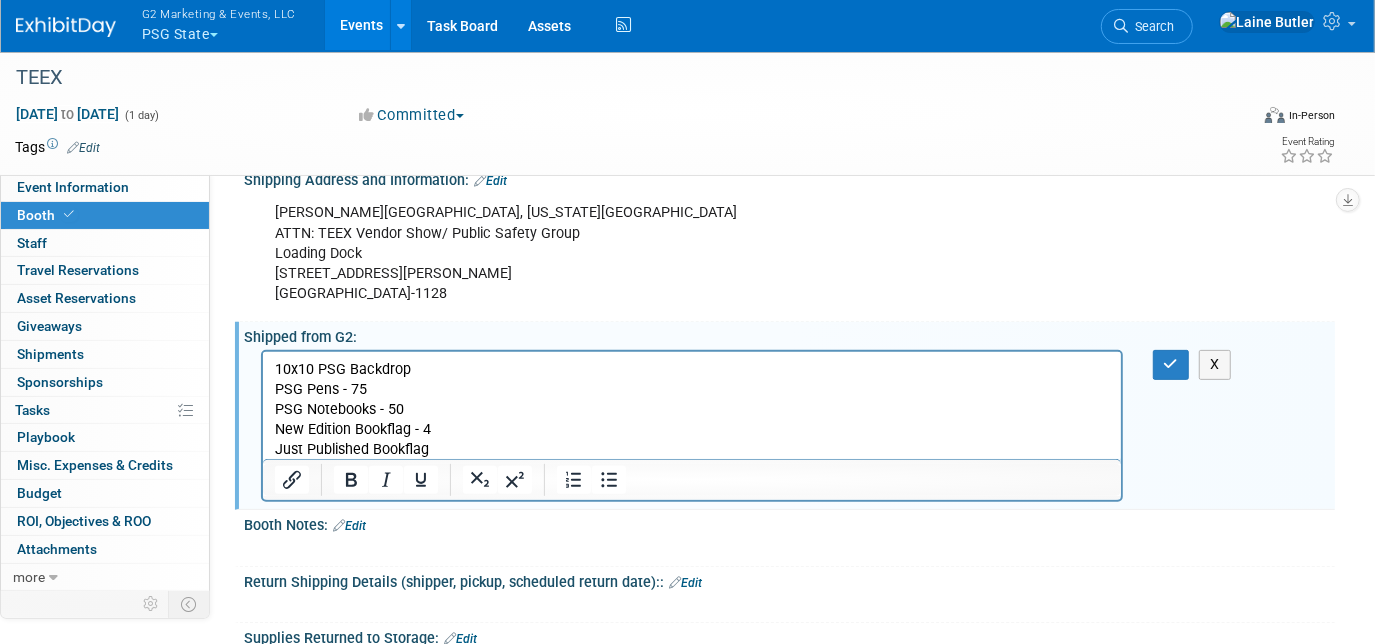 click on "Just Published Bookflag" at bounding box center [691, 450] 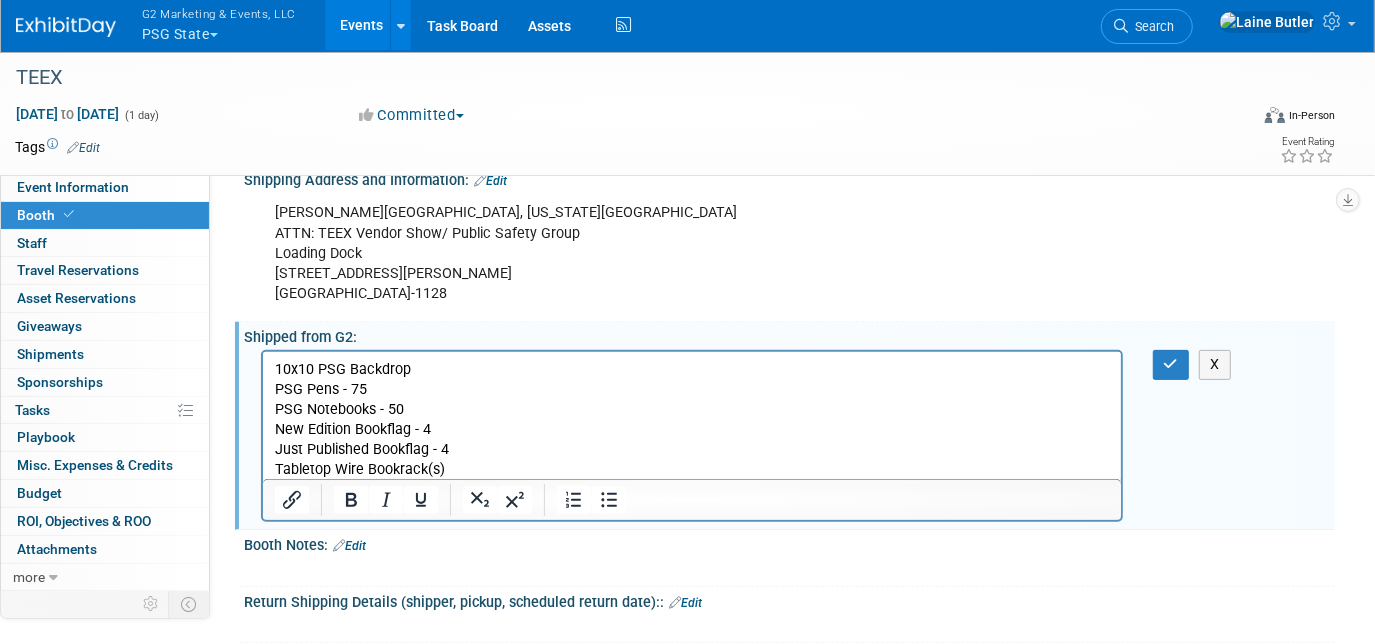click on "Tabletop Wire Bookrack(s)" at bounding box center (691, 470) 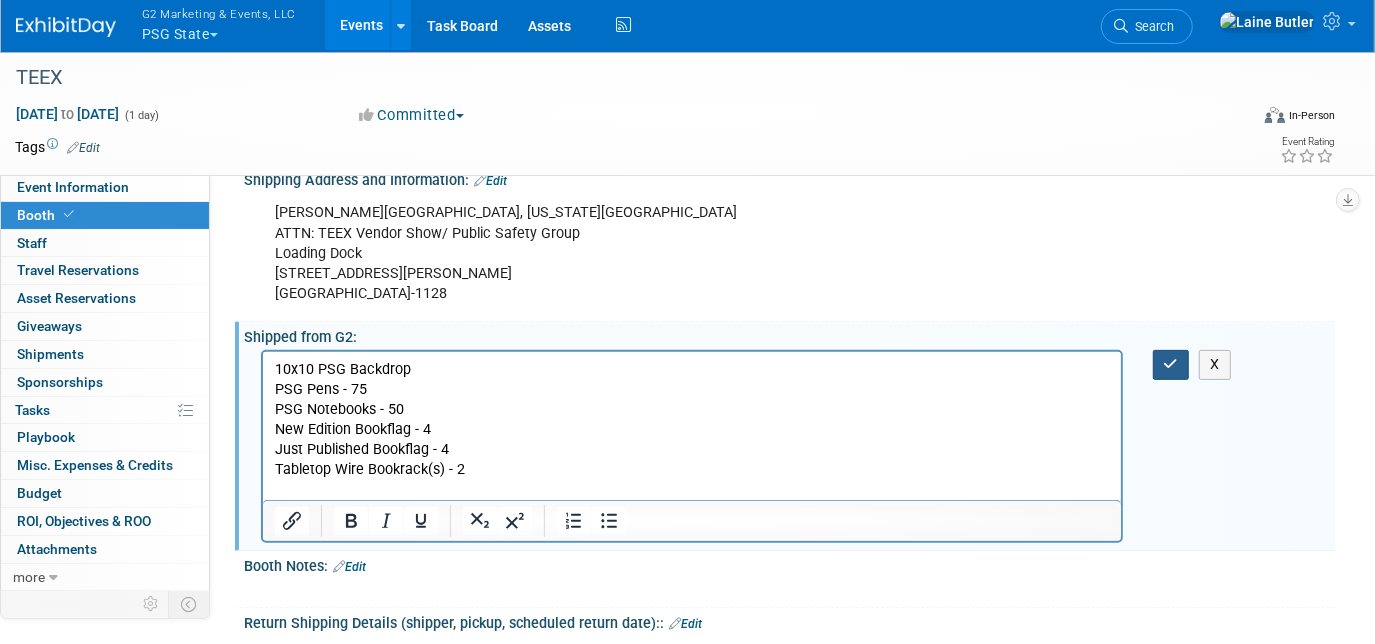 click at bounding box center [1171, 364] 